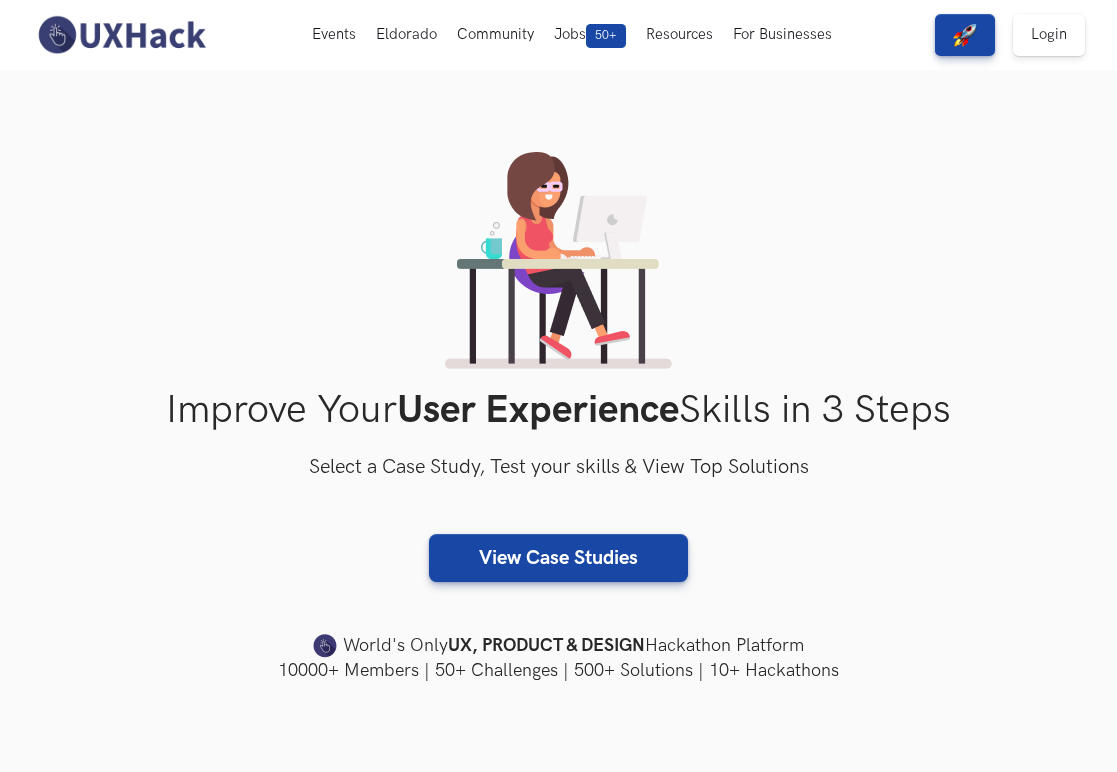 scroll, scrollTop: 0, scrollLeft: 0, axis: both 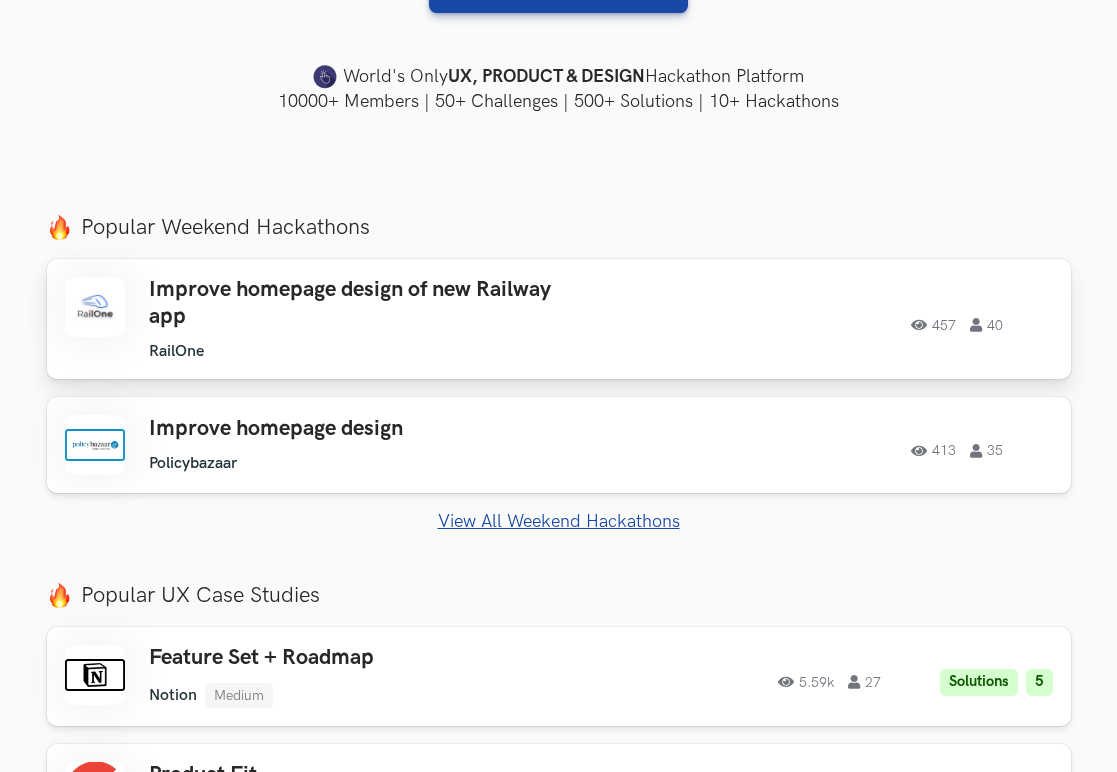 click on "457
40" at bounding box center [845, 319] 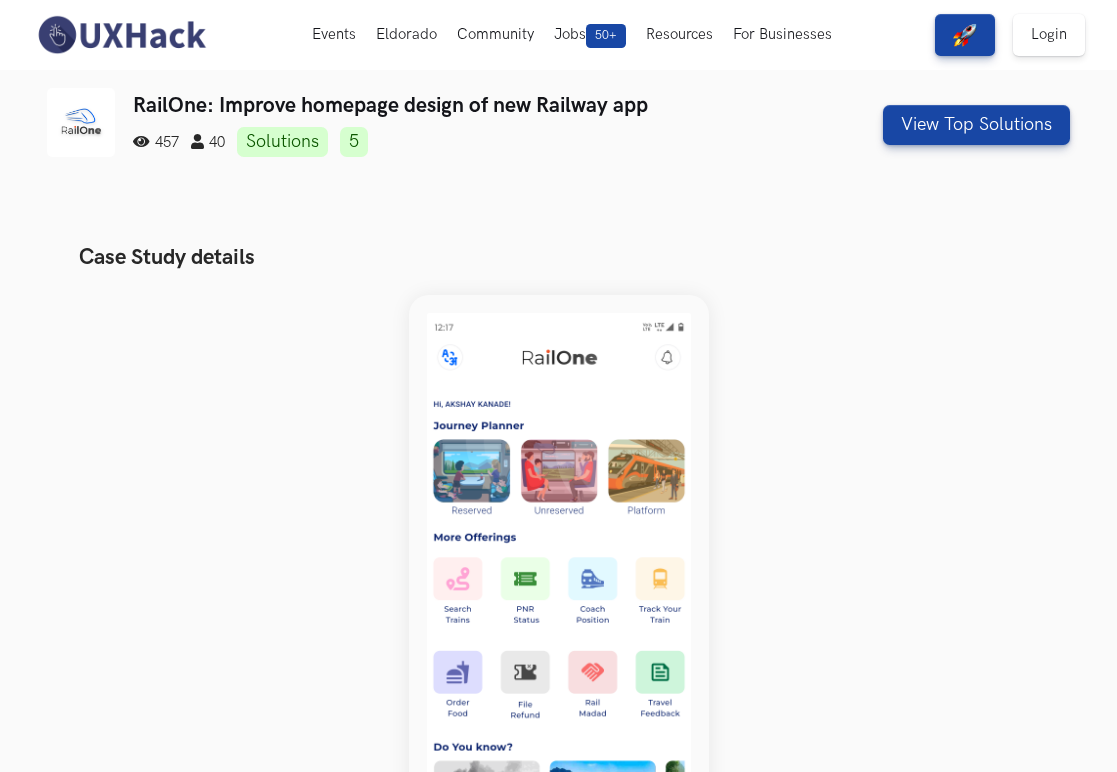 scroll, scrollTop: 0, scrollLeft: 0, axis: both 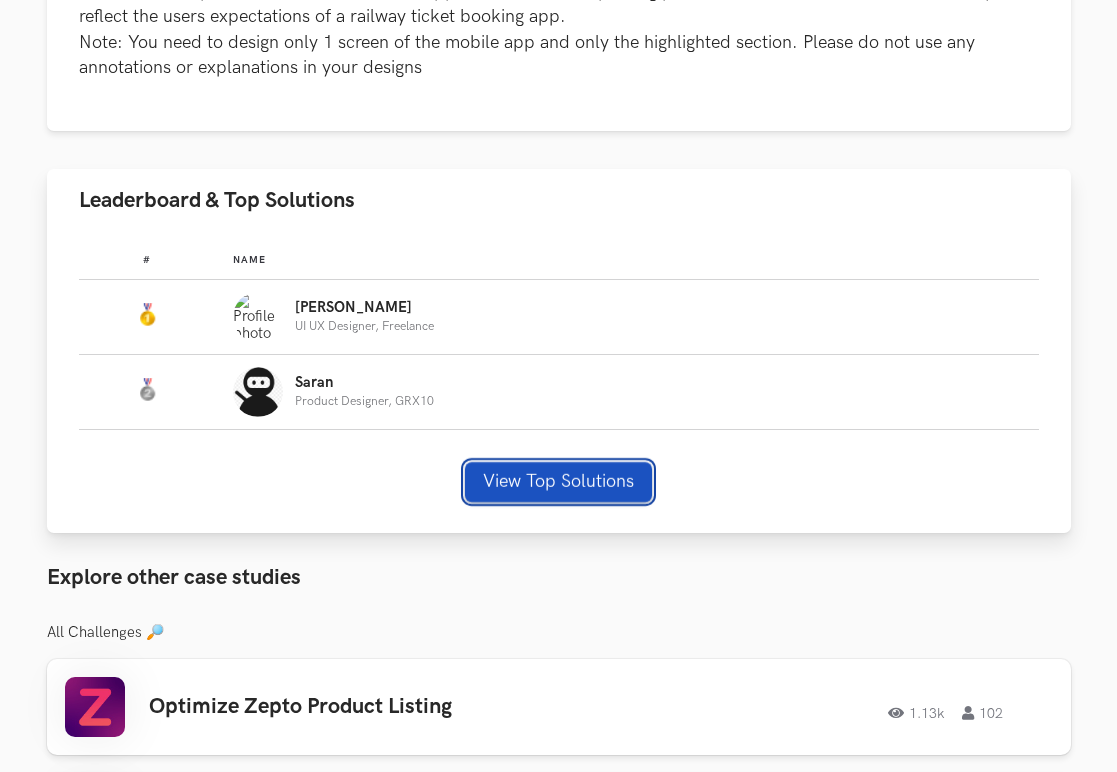 click on "View Top Solutions" at bounding box center [558, 482] 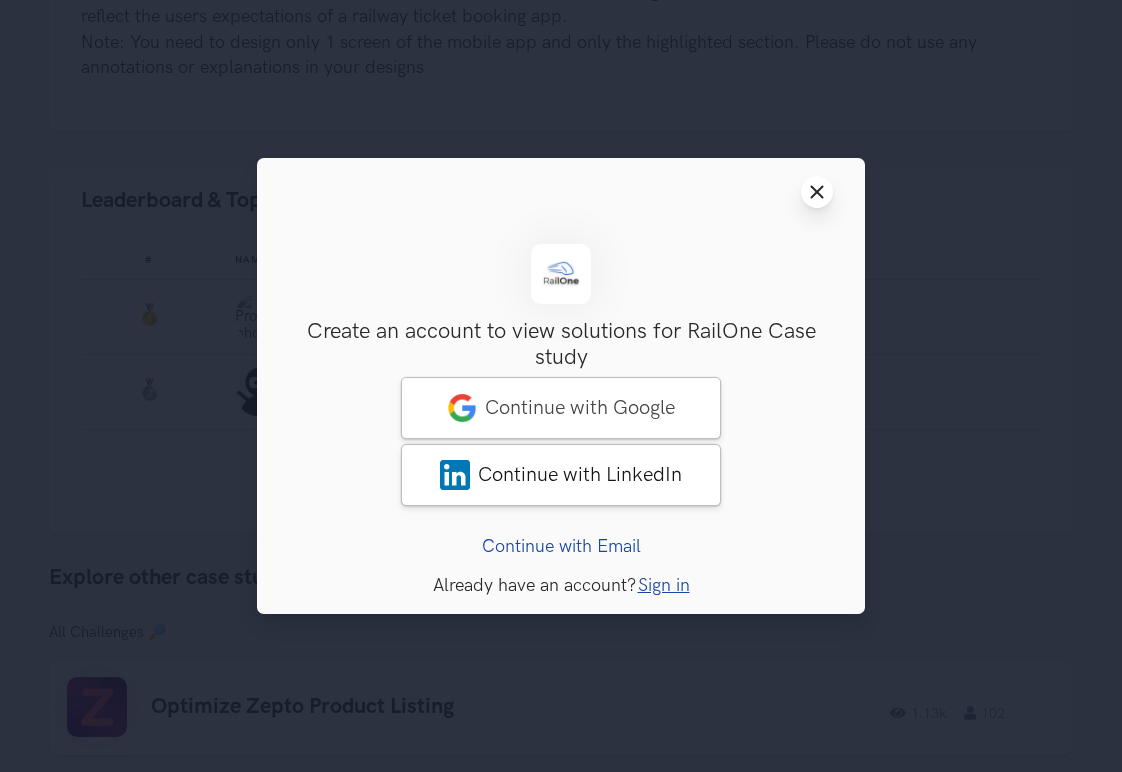 click on "Close modal window" 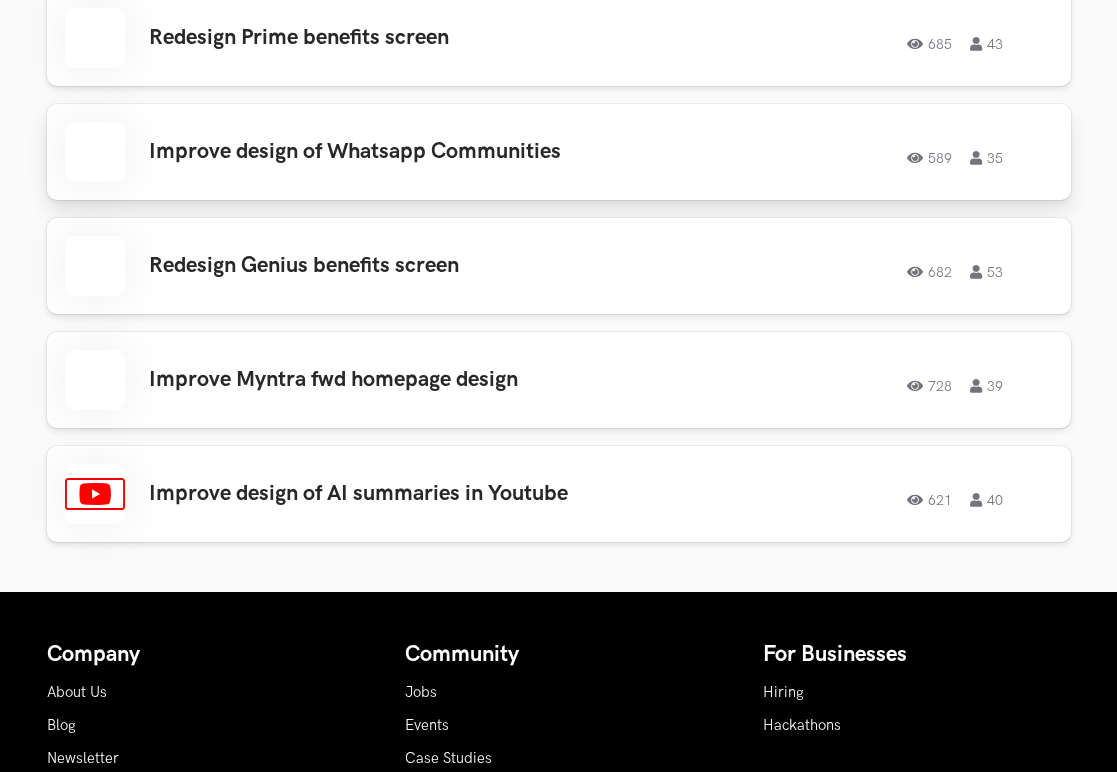 scroll, scrollTop: 2626, scrollLeft: 0, axis: vertical 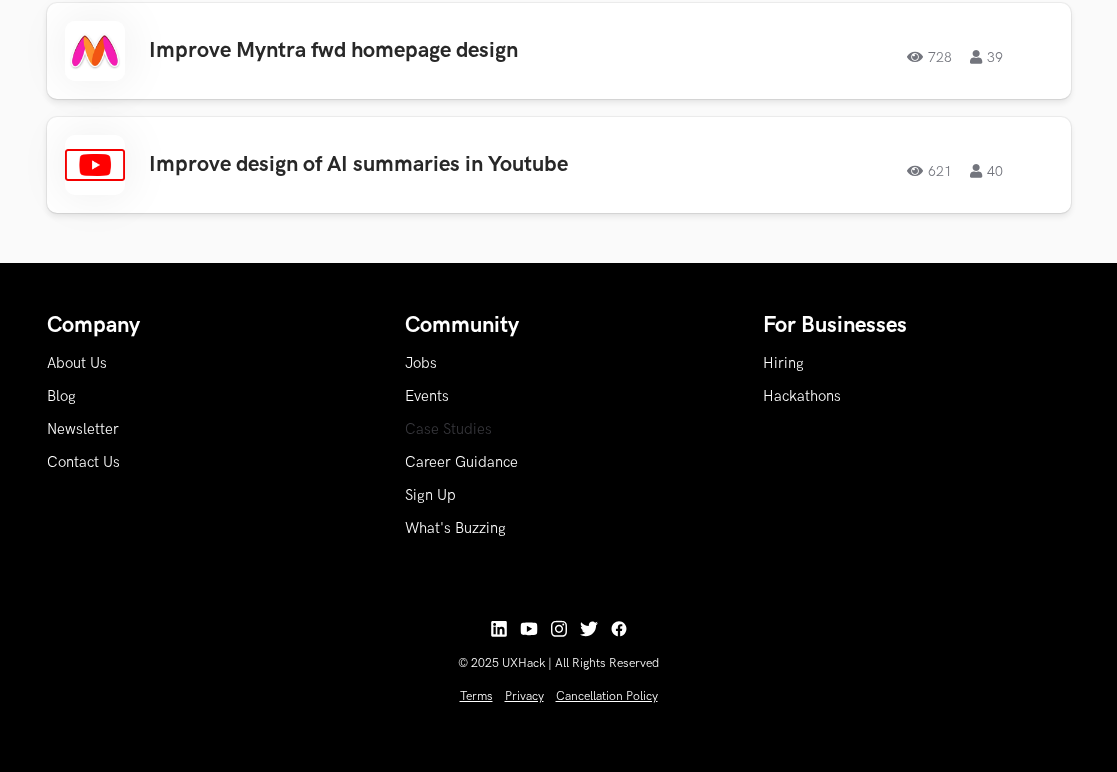 click on "Case Studies" at bounding box center (448, 429) 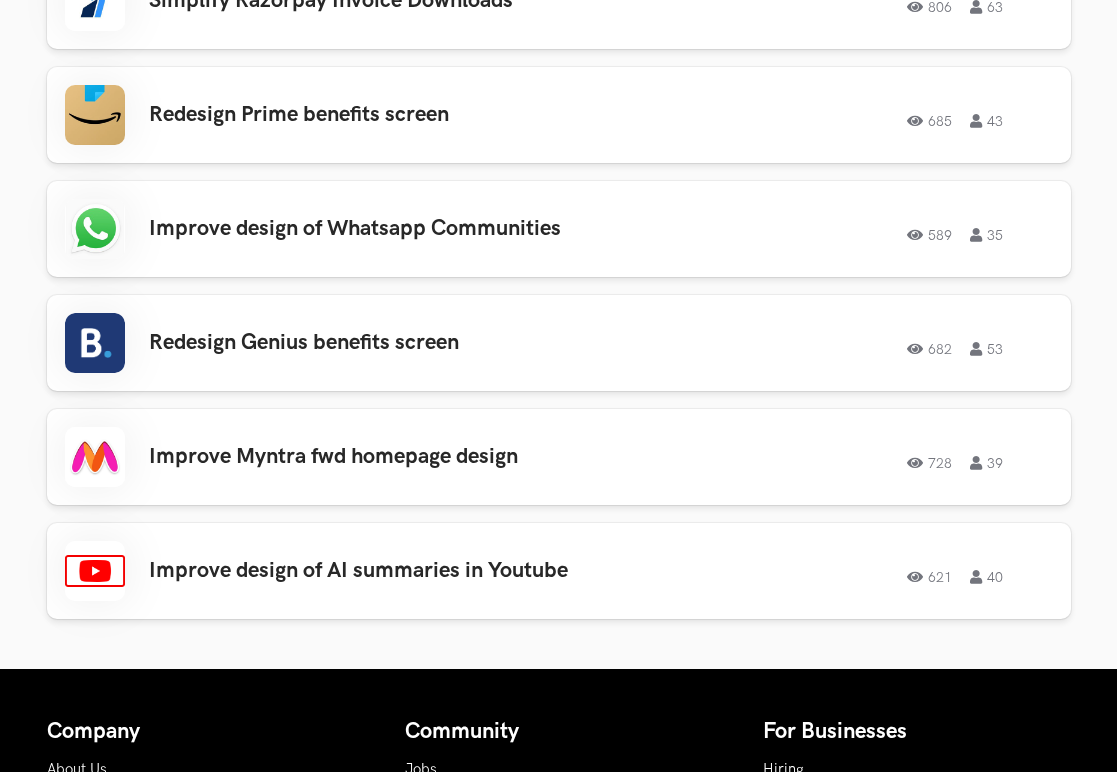 scroll, scrollTop: 2254, scrollLeft: 0, axis: vertical 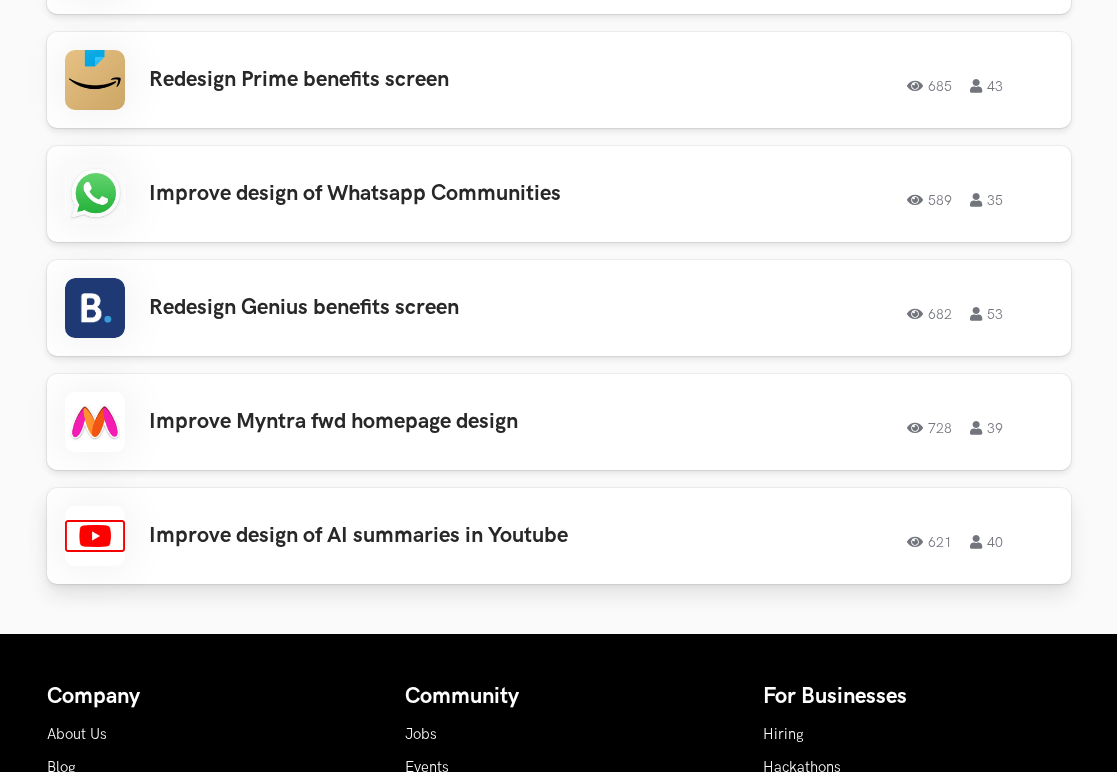 click on "Improve design of AI summaries in Youtube" at bounding box center (369, 536) 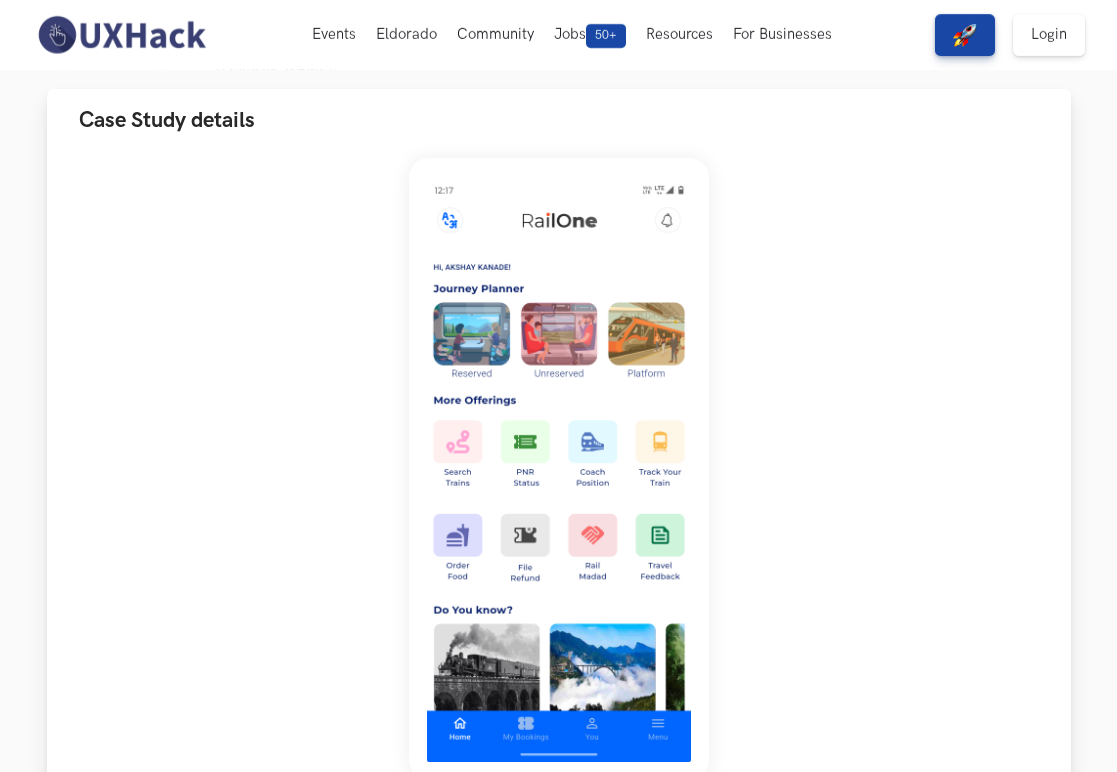 scroll, scrollTop: 0, scrollLeft: 0, axis: both 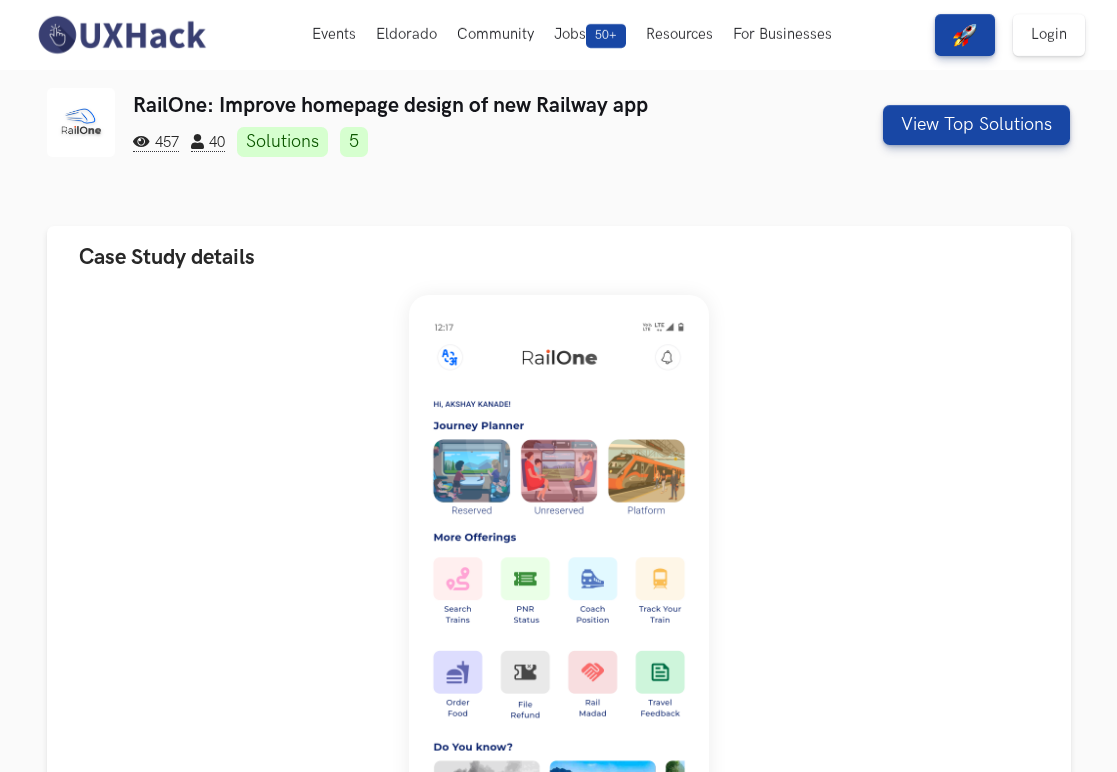 click on "Solutions" at bounding box center (282, 142) 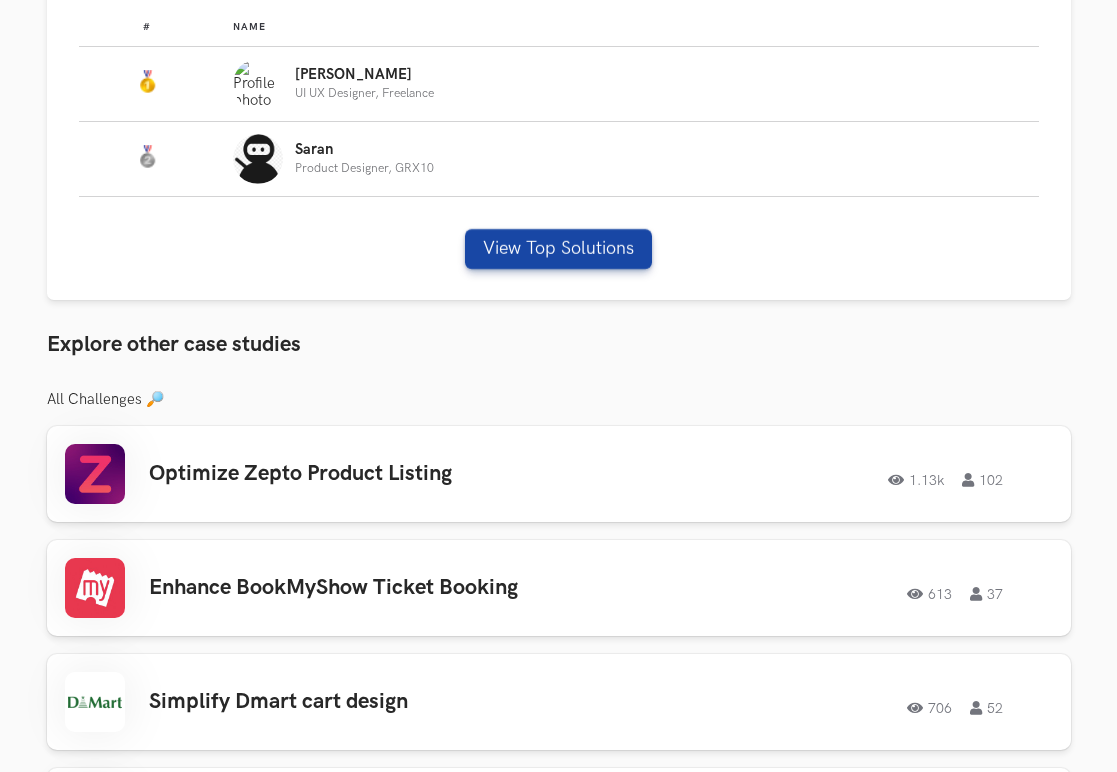 scroll, scrollTop: 1293, scrollLeft: 0, axis: vertical 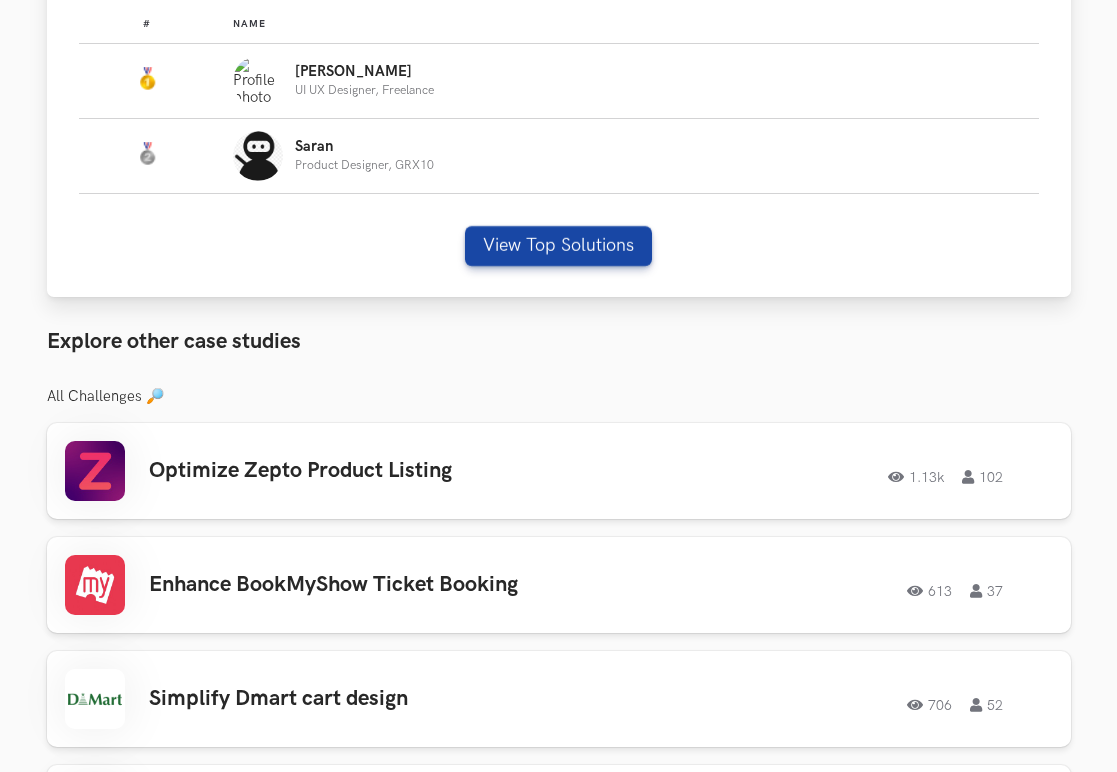 click on "Saran" at bounding box center [364, 147] 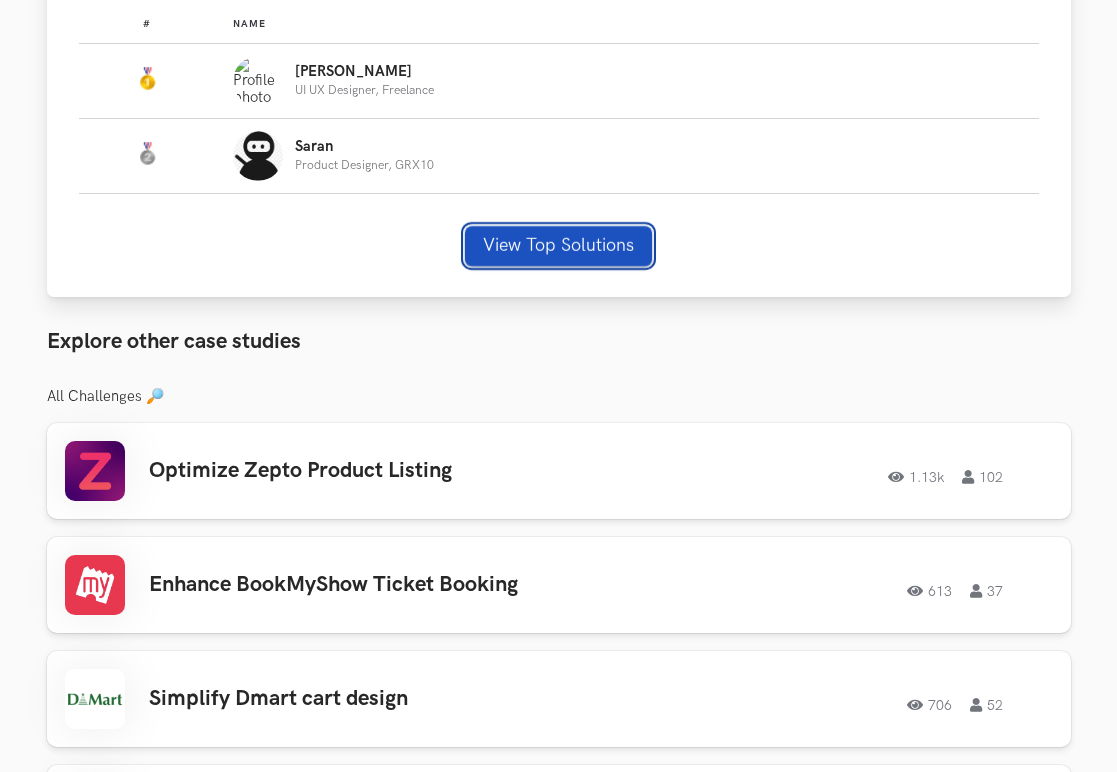 click on "View Top Solutions" at bounding box center [558, 246] 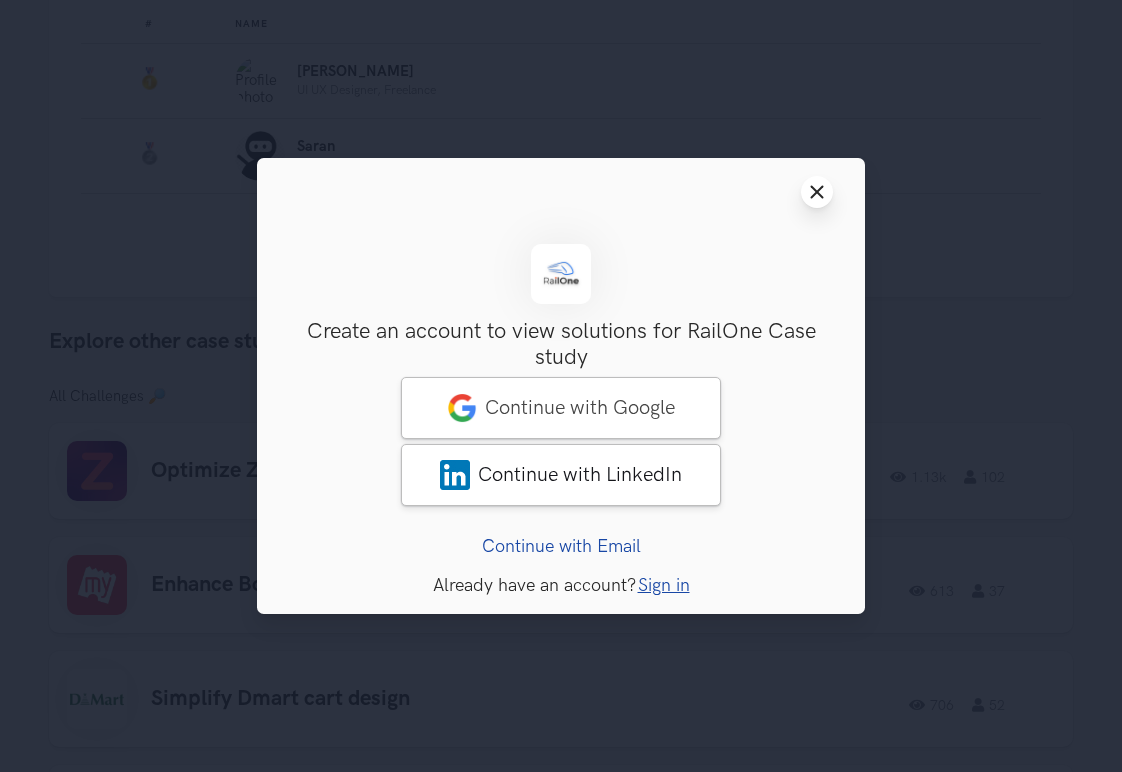 click on "Close modal window" at bounding box center (817, 192) 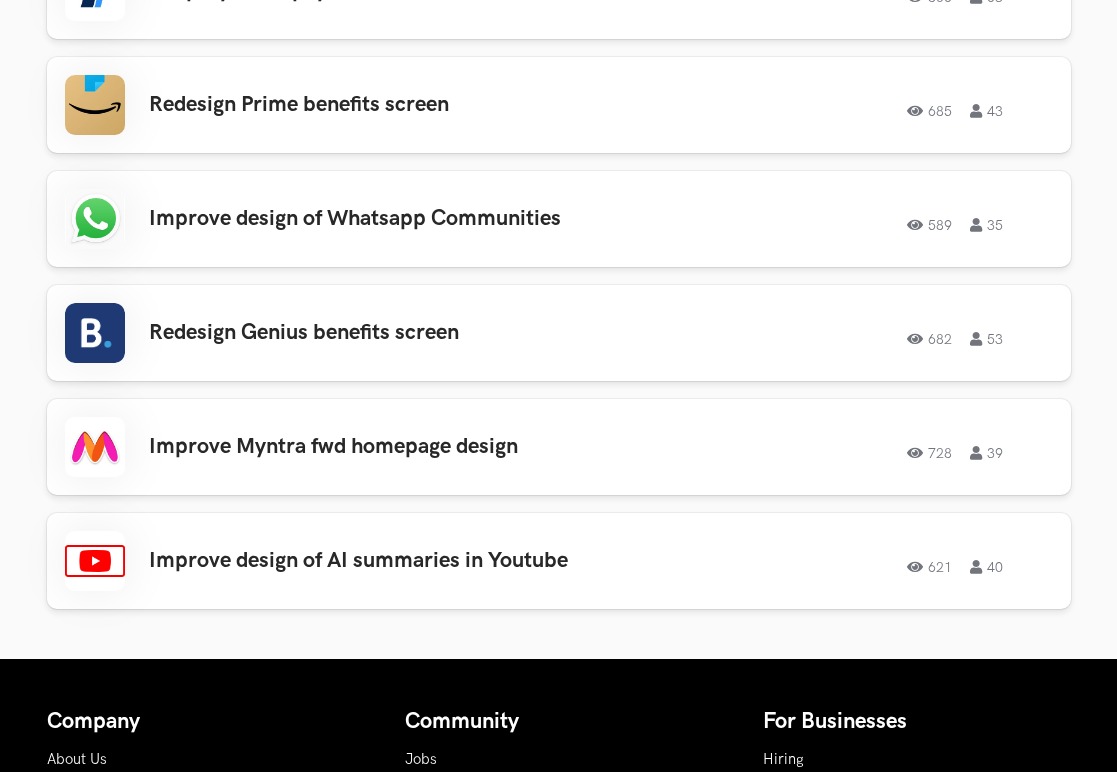 scroll, scrollTop: 2247, scrollLeft: 0, axis: vertical 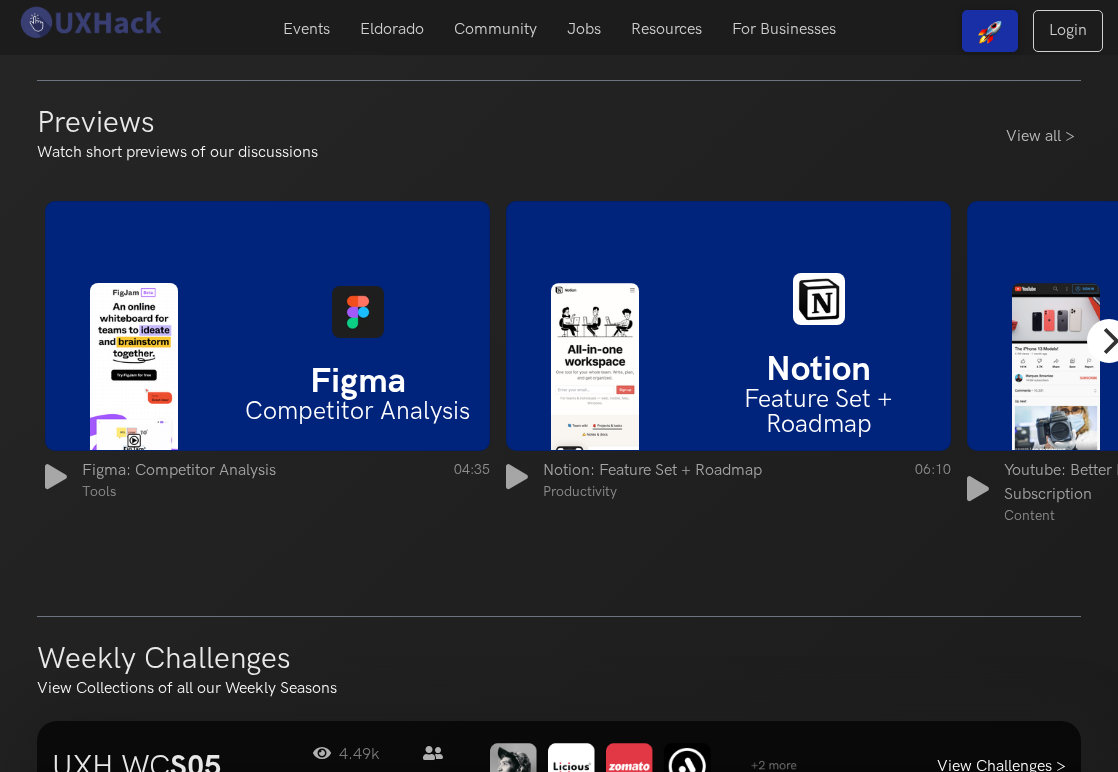 click 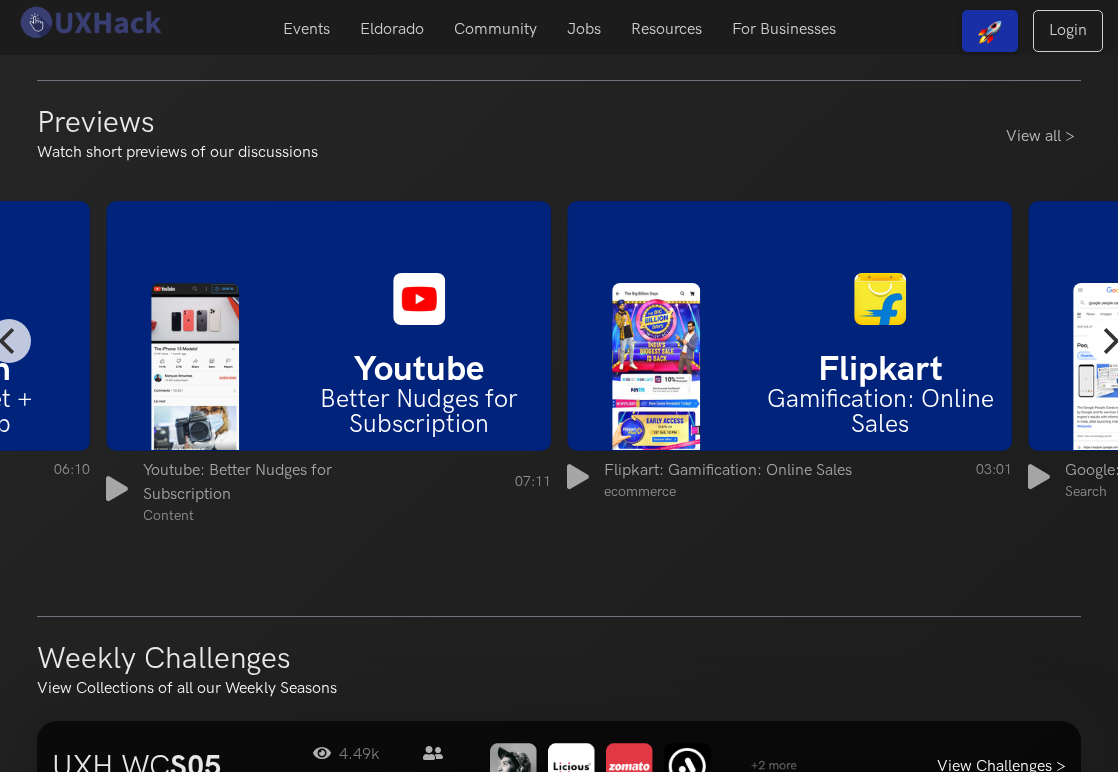 click 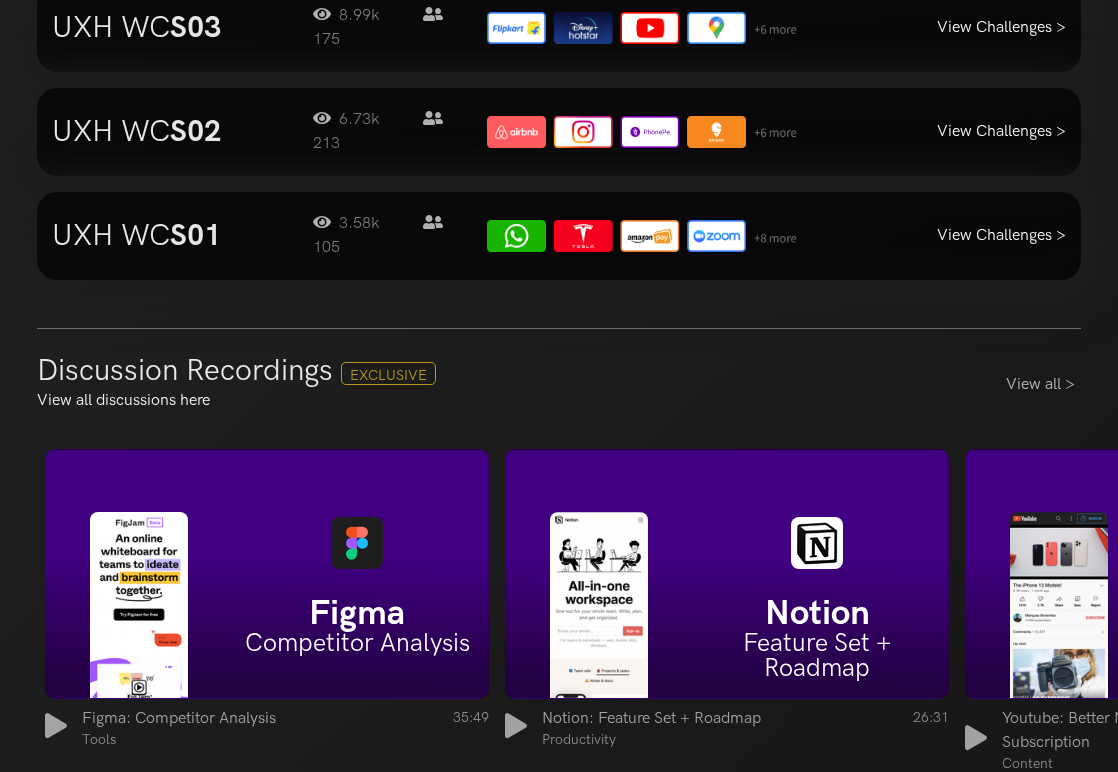 scroll, scrollTop: 2014, scrollLeft: 0, axis: vertical 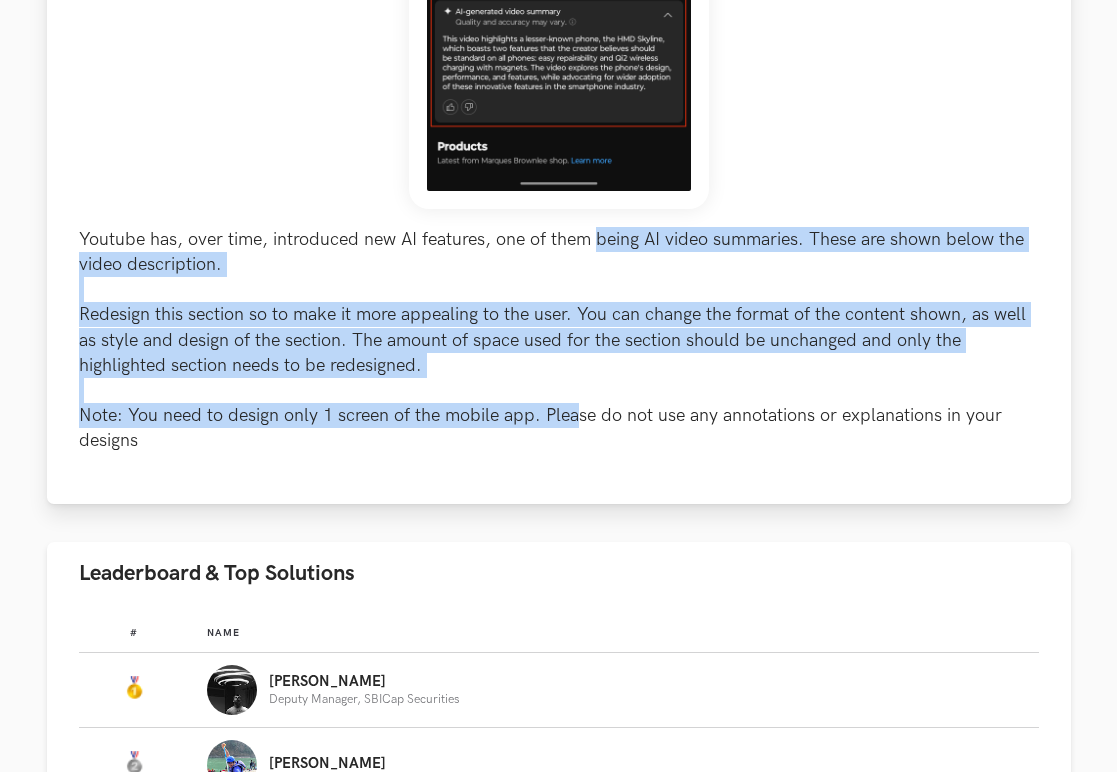 drag, startPoint x: 596, startPoint y: 232, endPoint x: 574, endPoint y: 422, distance: 191.26944 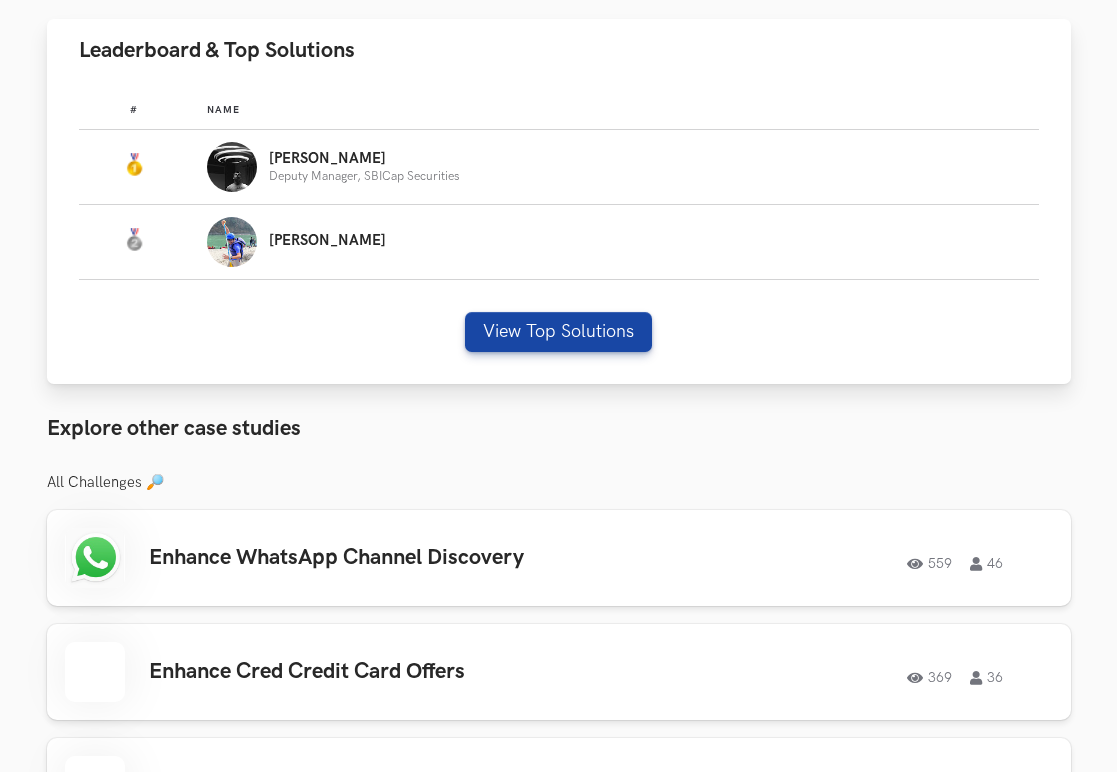 scroll, scrollTop: 1229, scrollLeft: 0, axis: vertical 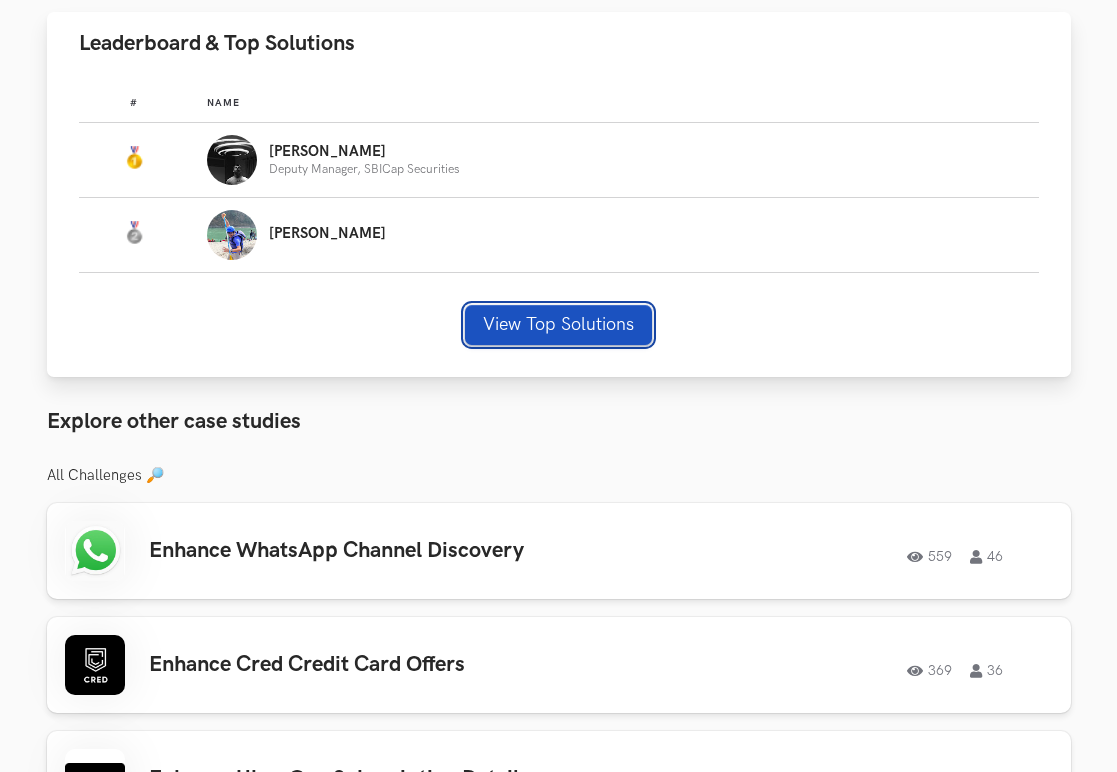 click on "View Top Solutions" at bounding box center (558, 325) 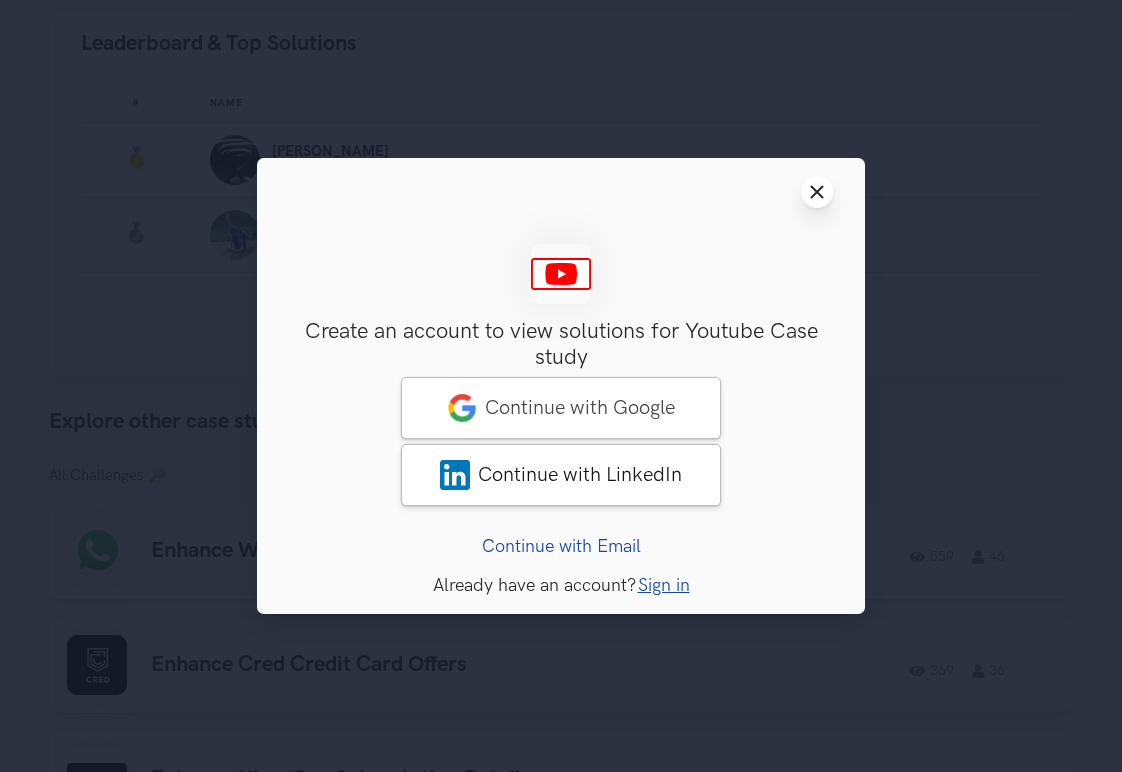 click on "Close modal window" 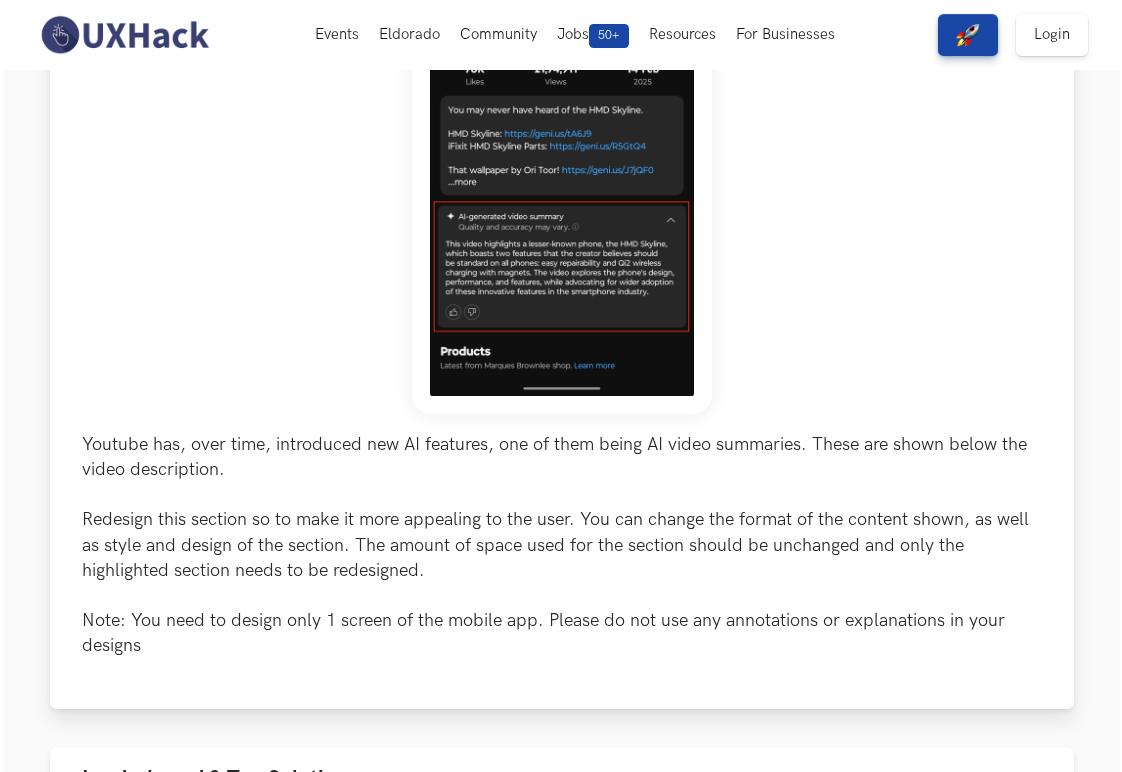 scroll, scrollTop: 0, scrollLeft: 0, axis: both 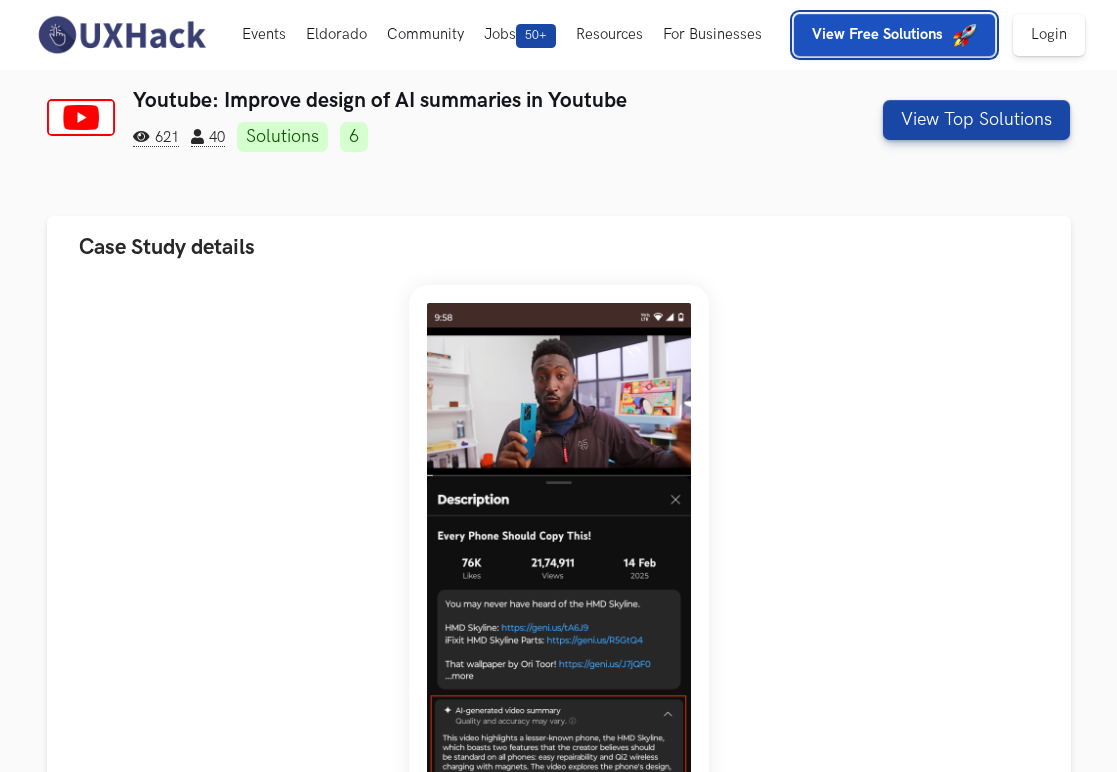 click at bounding box center (965, 35) 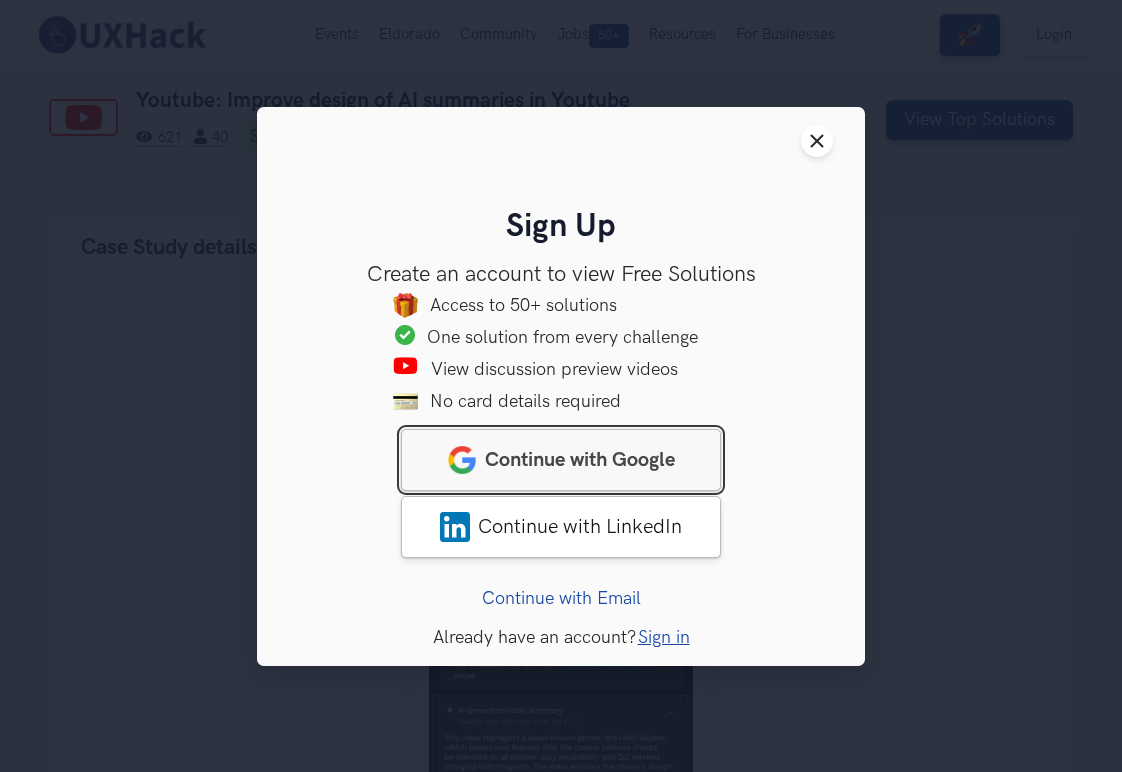 click on "Continue with Google" at bounding box center [561, 459] 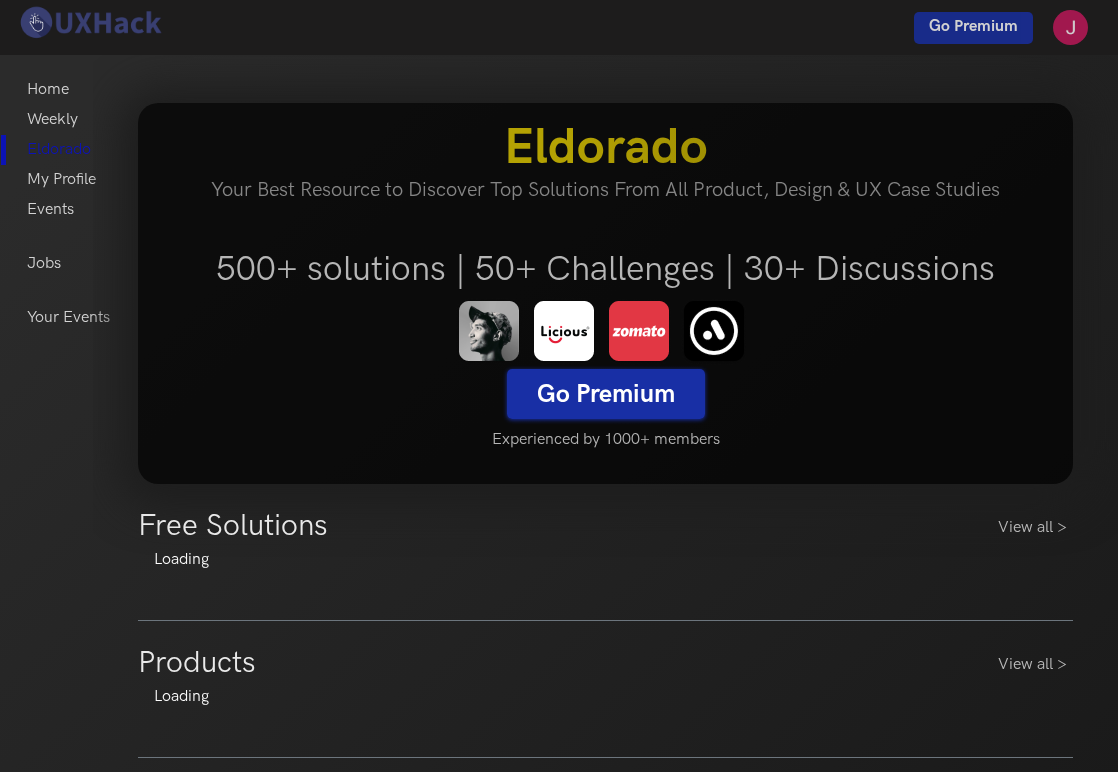 scroll, scrollTop: 0, scrollLeft: 0, axis: both 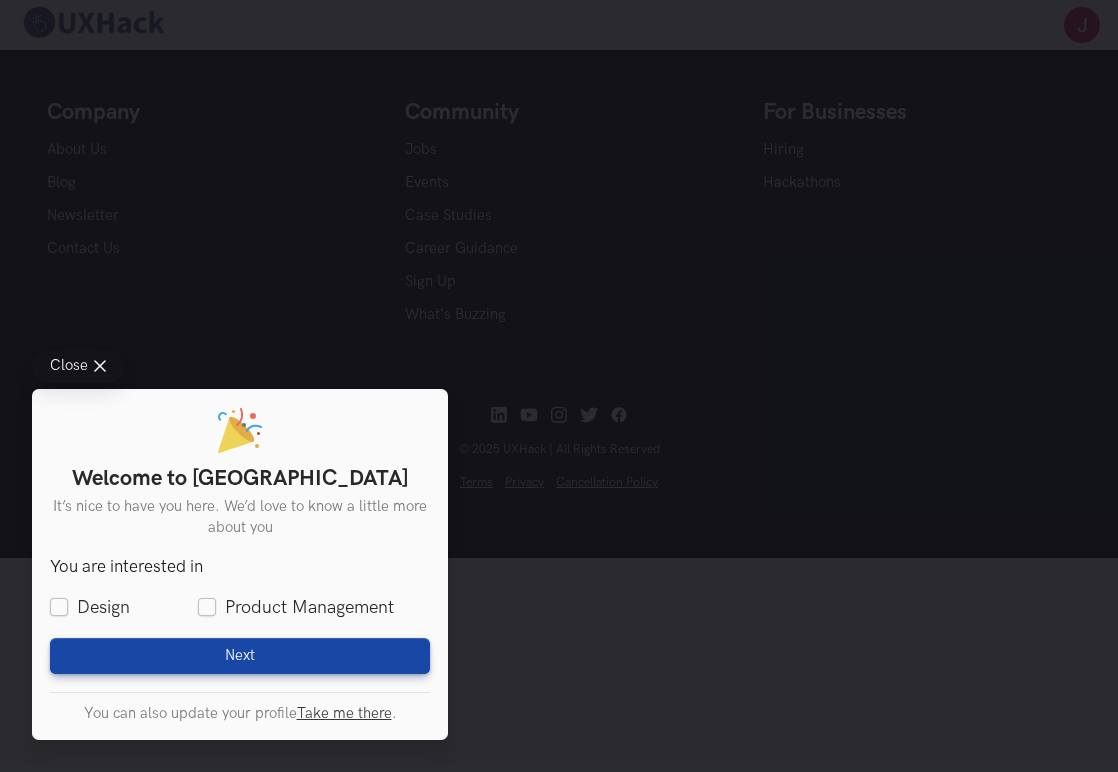 click on "Close Welcome to UXHack It’s nice to have you here. We’d love to know a little more about you You are interested in Design Product Management Where are you currently working? Your designation Product Designer Senior UX Designer UX Designer UI UX Designer UX Researcher Associate Product Manager Product Manager Senior Product Manager Others Open selection Reset selection 0  results found. I'm a student Where did you find us? Friend/Colleague LinkedIn Google Others Why did you join [PERSON_NAME]? For gigs To get a job To learn To practice/improve skills To be a part of the community Next   Loading Follow us on Telegram for the latest updates, job posts and event Join Telegram You can also update your profile  Take me there ." at bounding box center (559, 386) 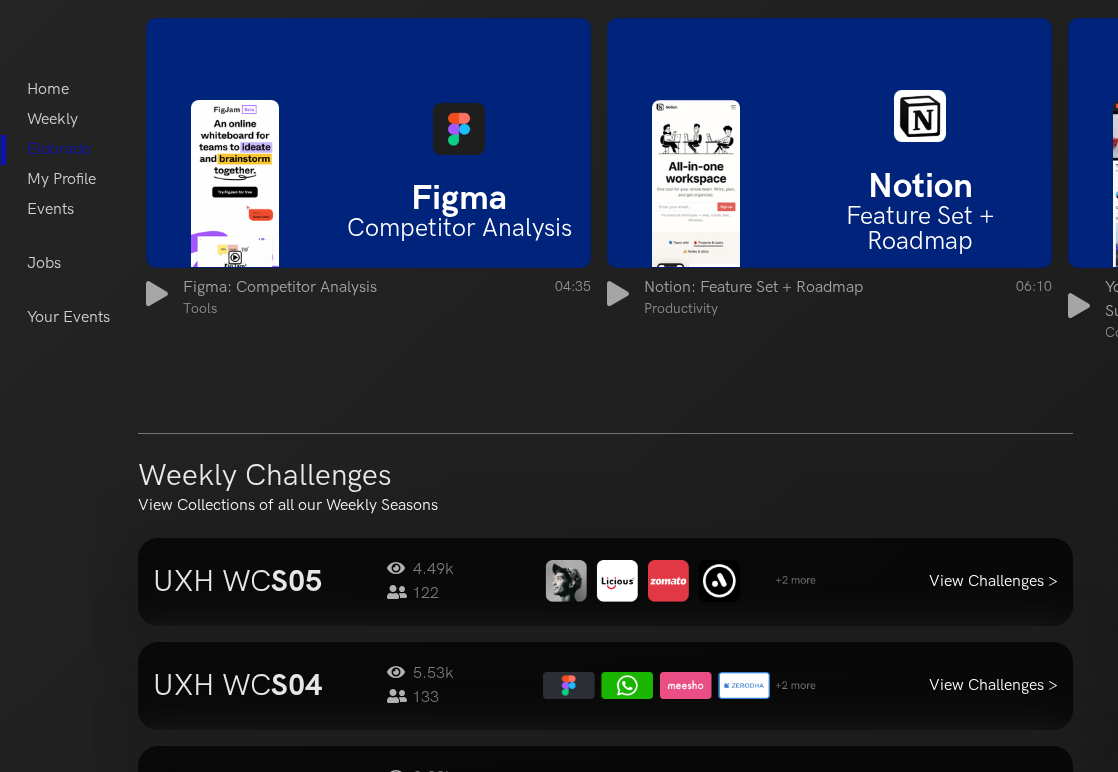 scroll, scrollTop: 1642, scrollLeft: 0, axis: vertical 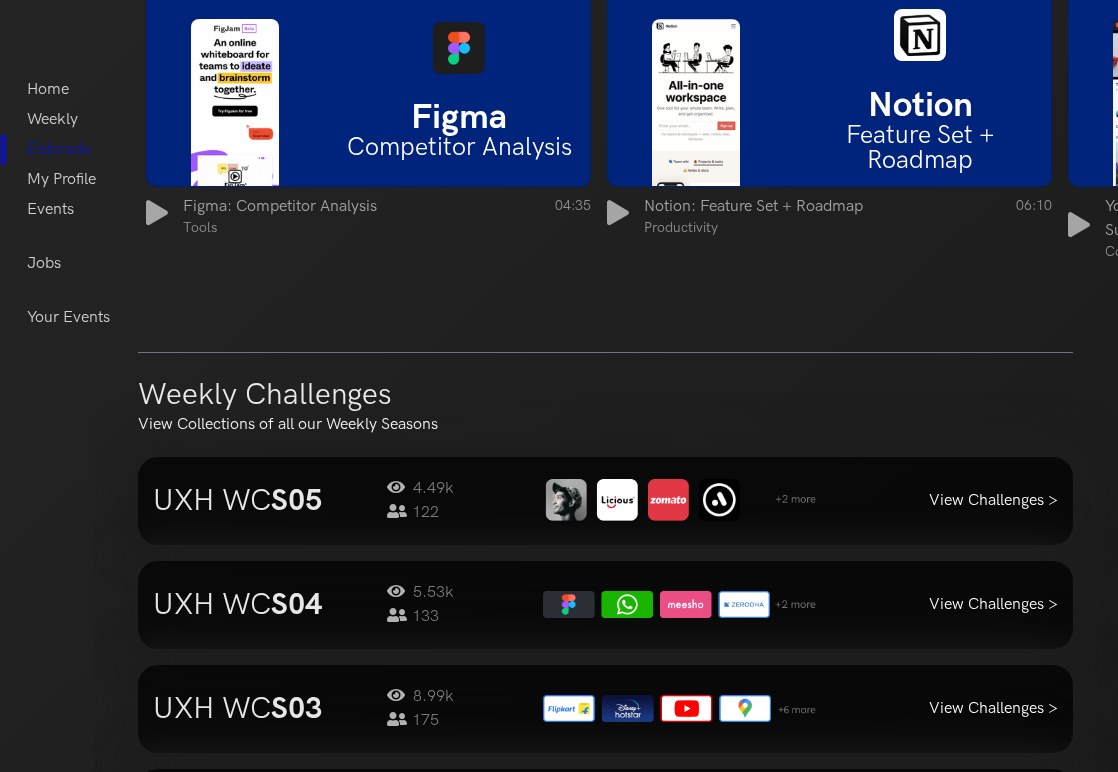 click on "S05" at bounding box center [296, 501] 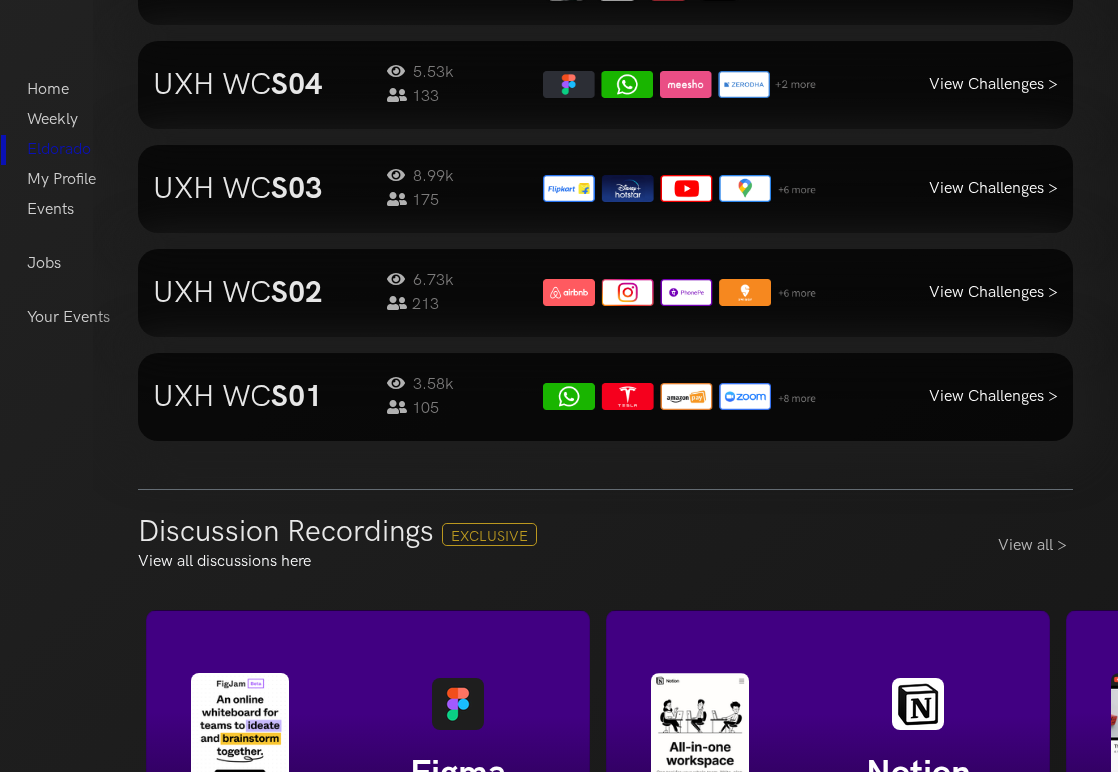scroll, scrollTop: 1636, scrollLeft: 0, axis: vertical 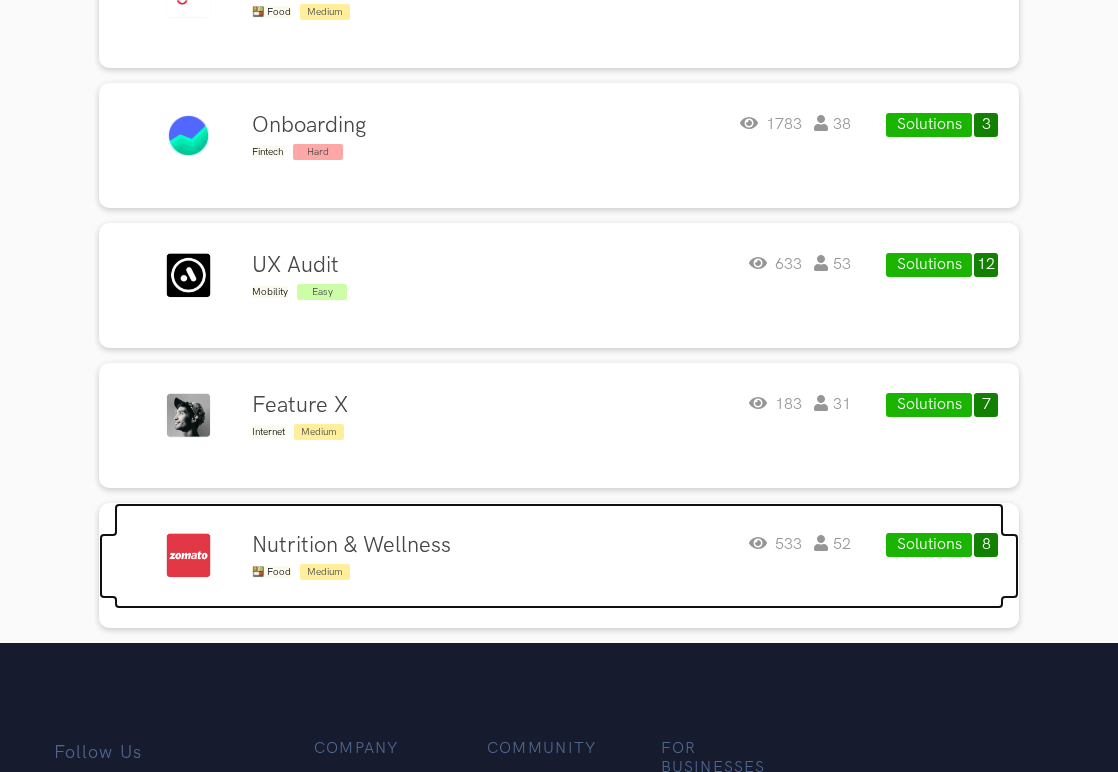click on "Nutrition & Wellness 🍱 Food   Medium 533   52" at bounding box center [551, 558] 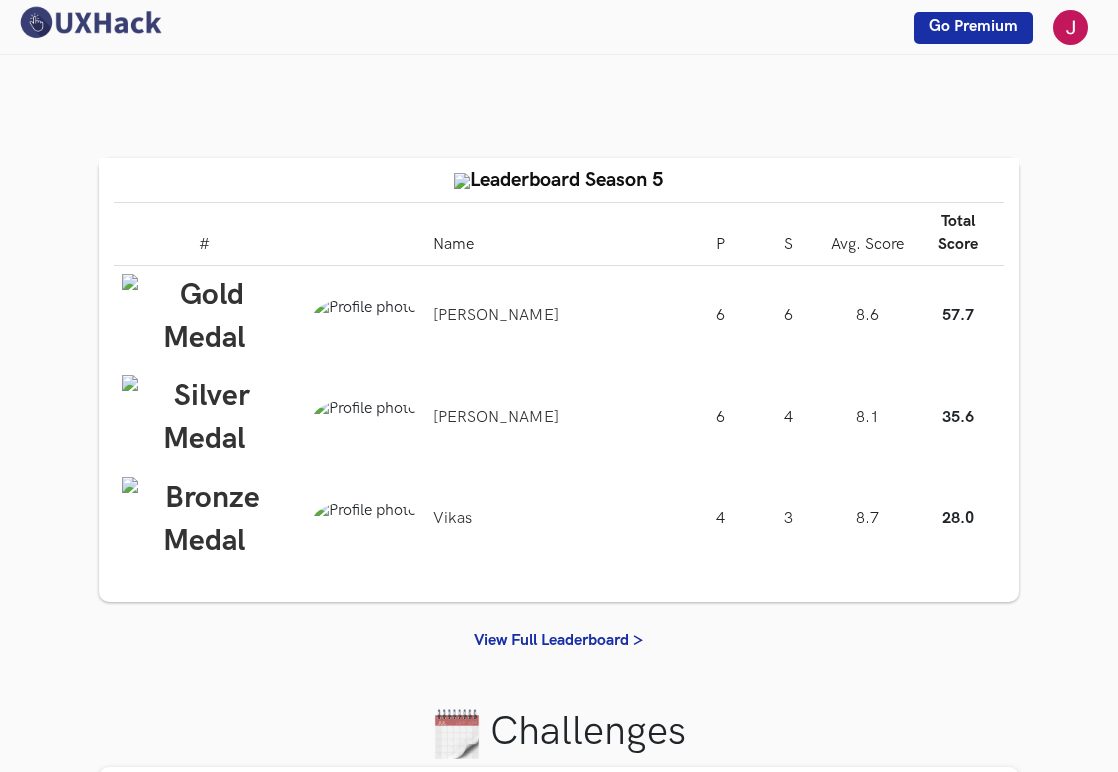 scroll, scrollTop: 661, scrollLeft: 0, axis: vertical 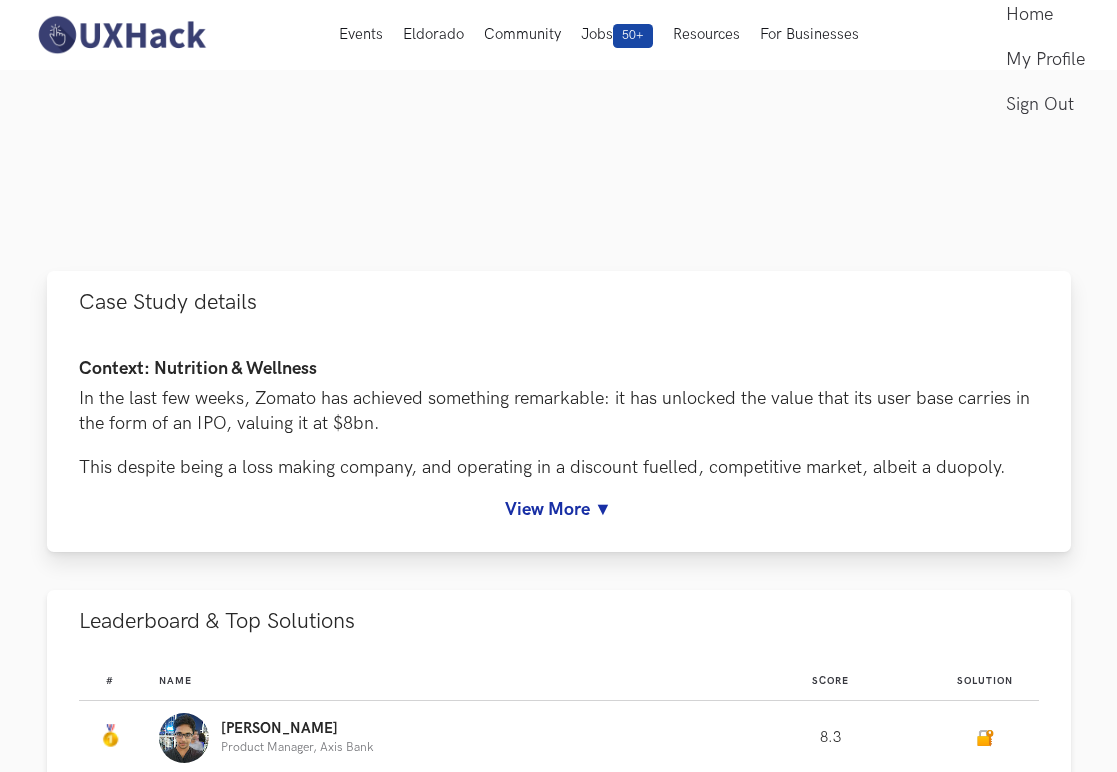 click on "View More ▼" at bounding box center (559, 509) 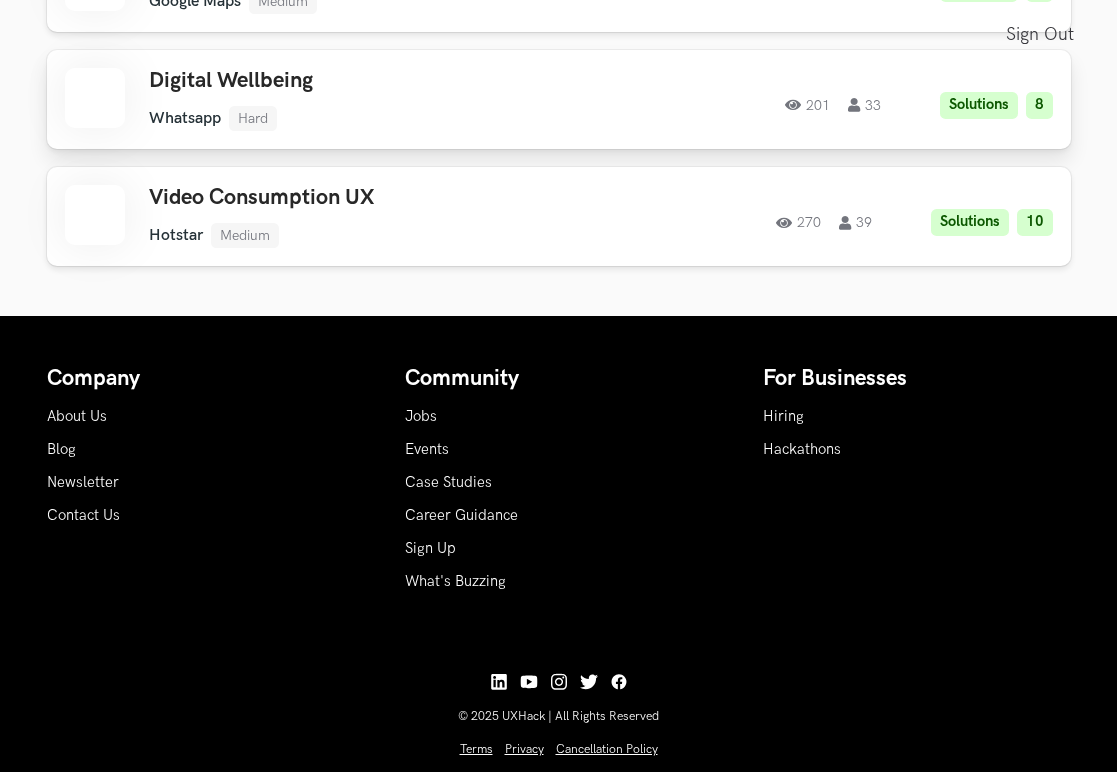 scroll, scrollTop: 6326, scrollLeft: 0, axis: vertical 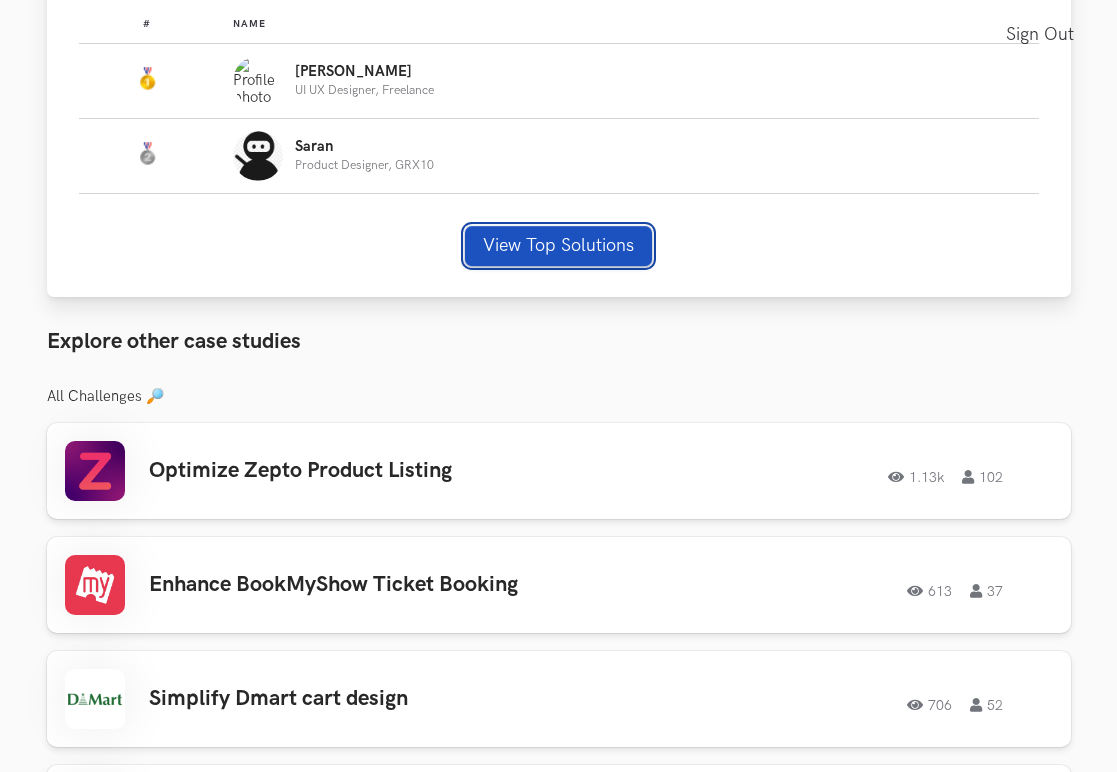 click on "View Top Solutions" at bounding box center [558, 246] 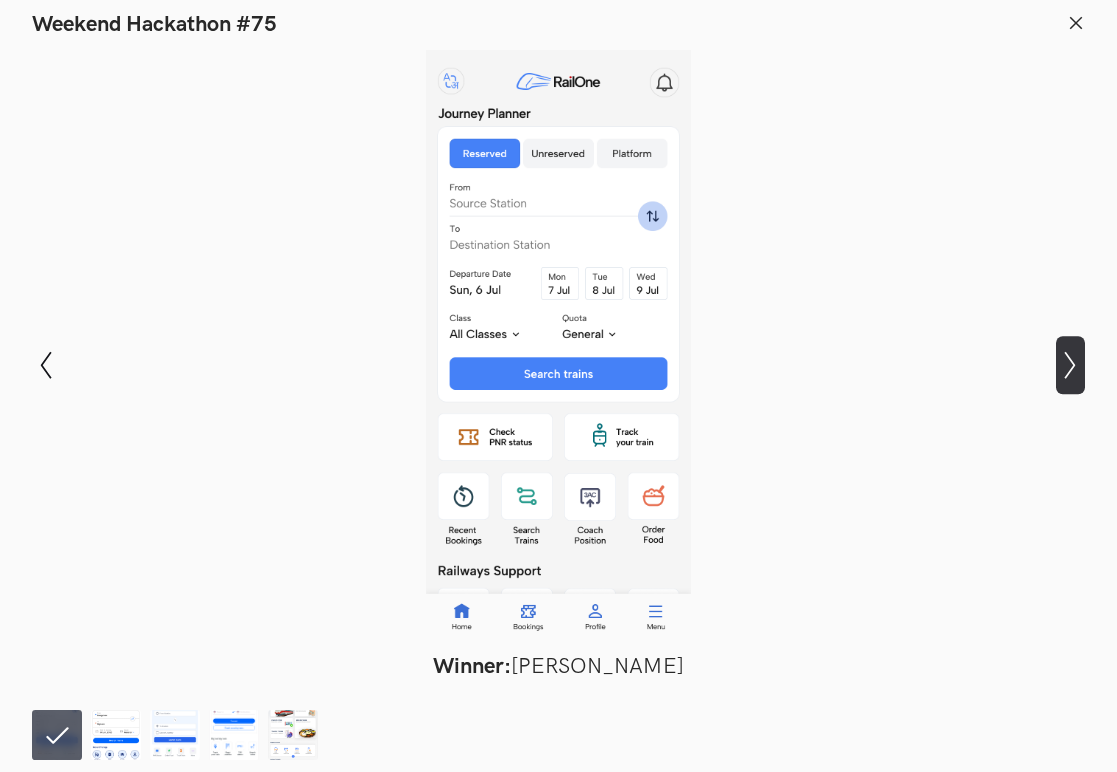 click on "Show next slide" 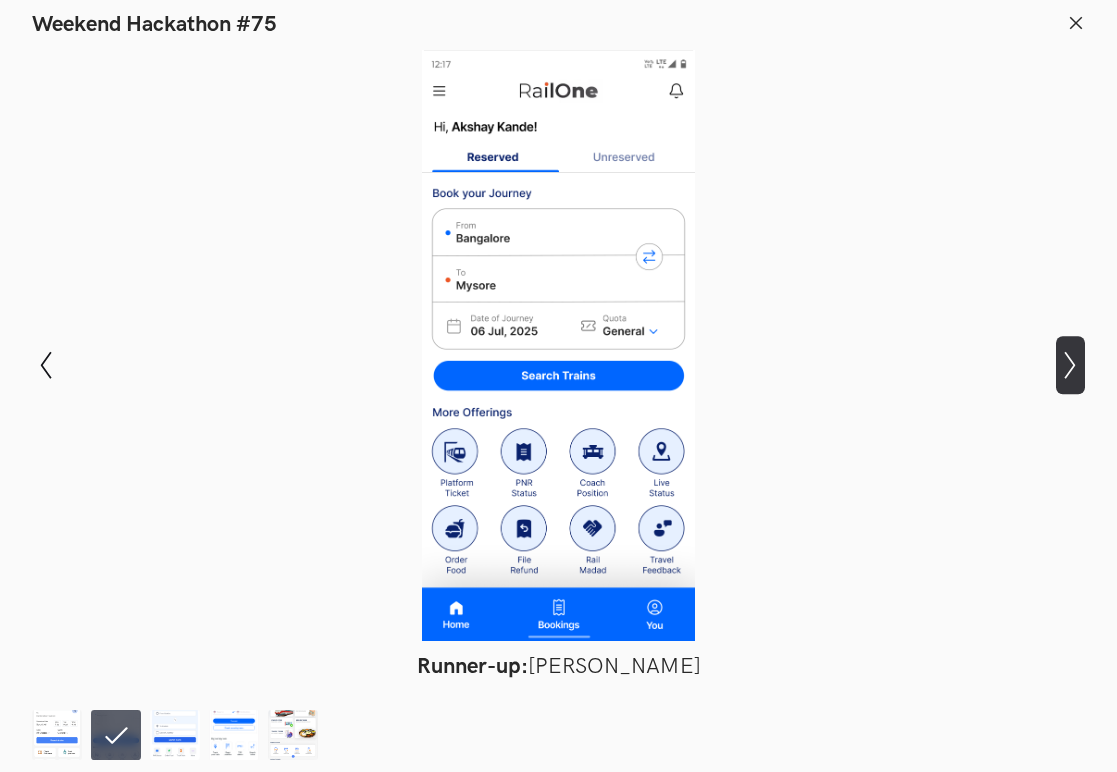 click on "Show next slide" 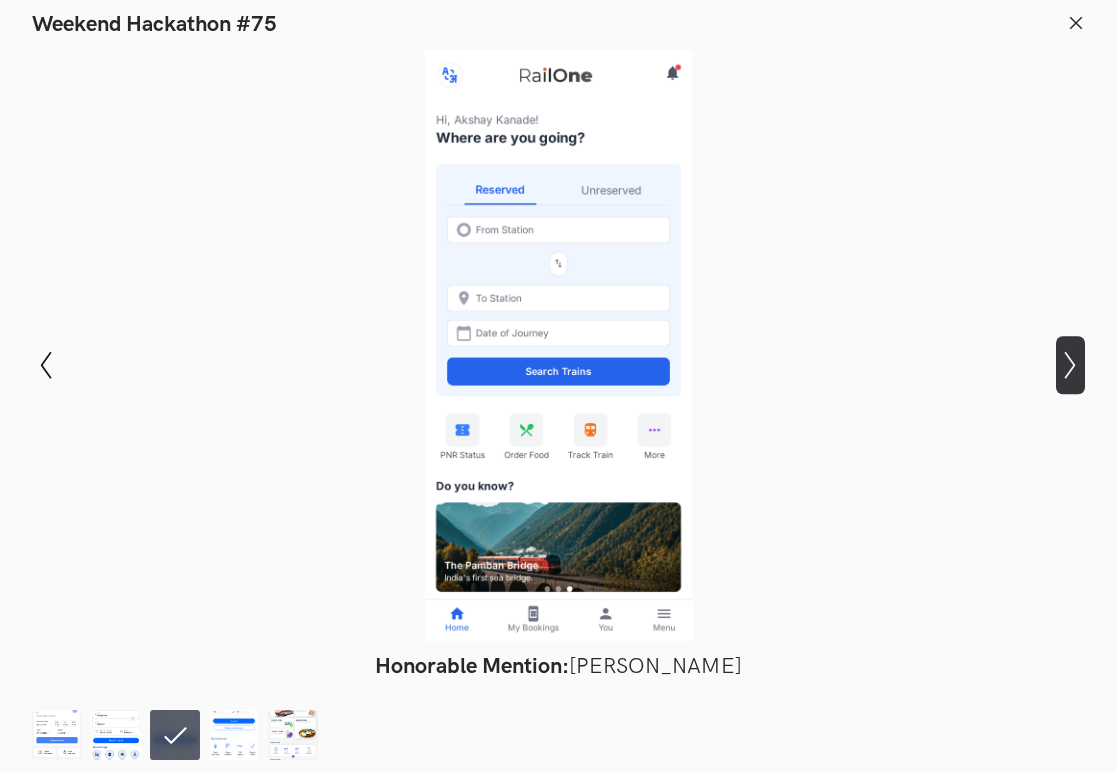 click on "Show next slide" 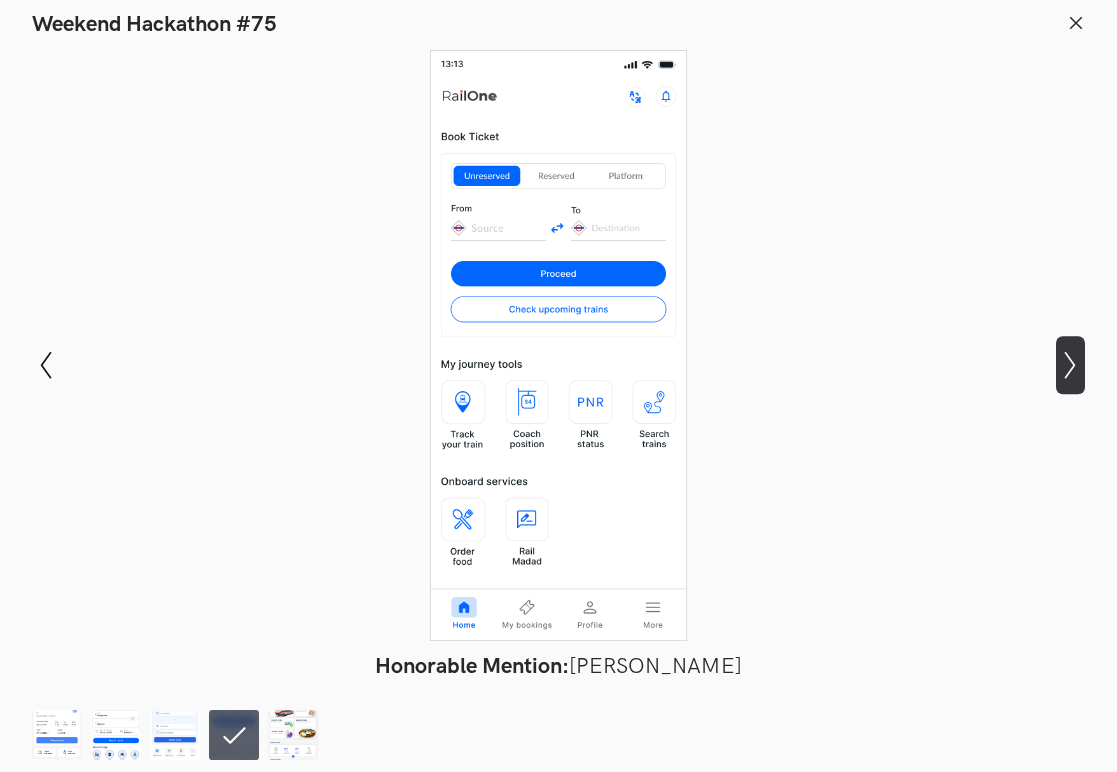 click on "Show next slide" 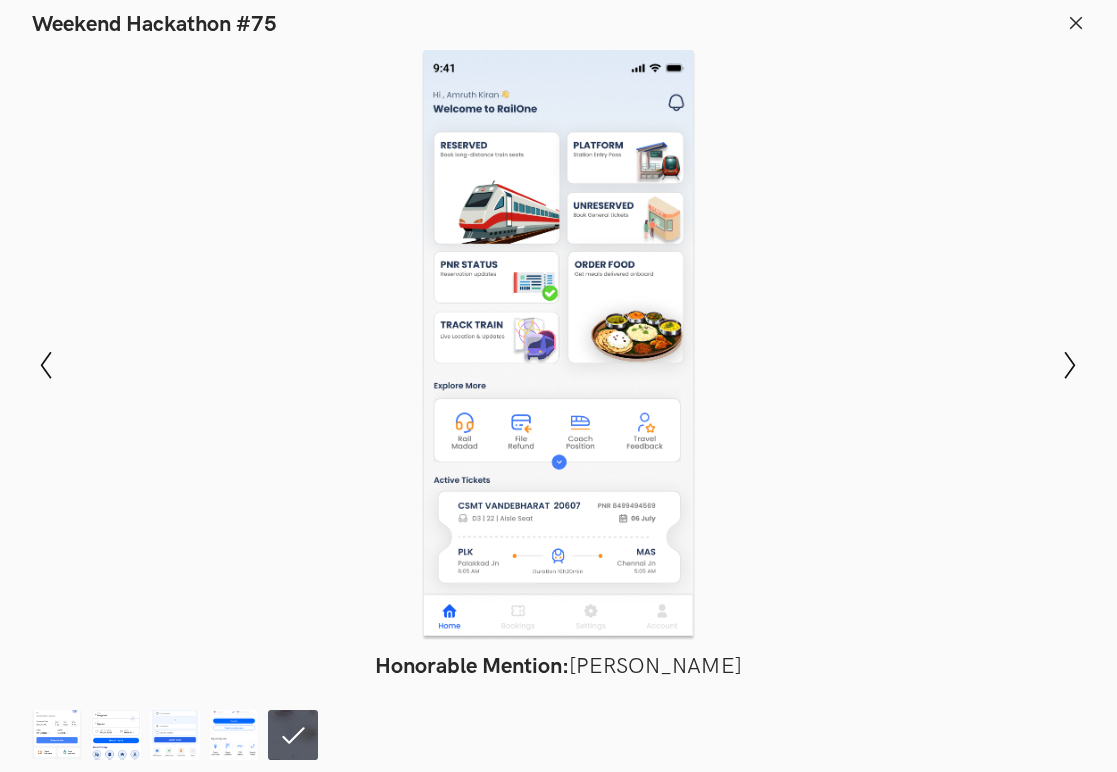 click at bounding box center [558, 345] 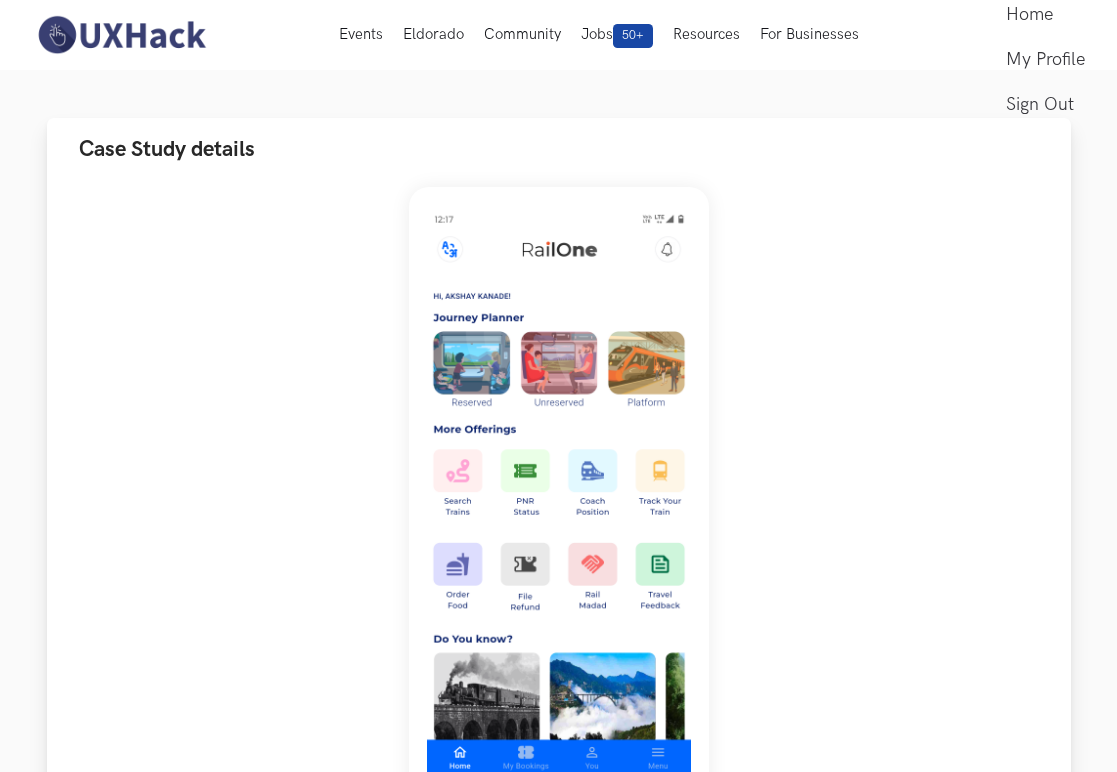 scroll, scrollTop: 0, scrollLeft: 0, axis: both 